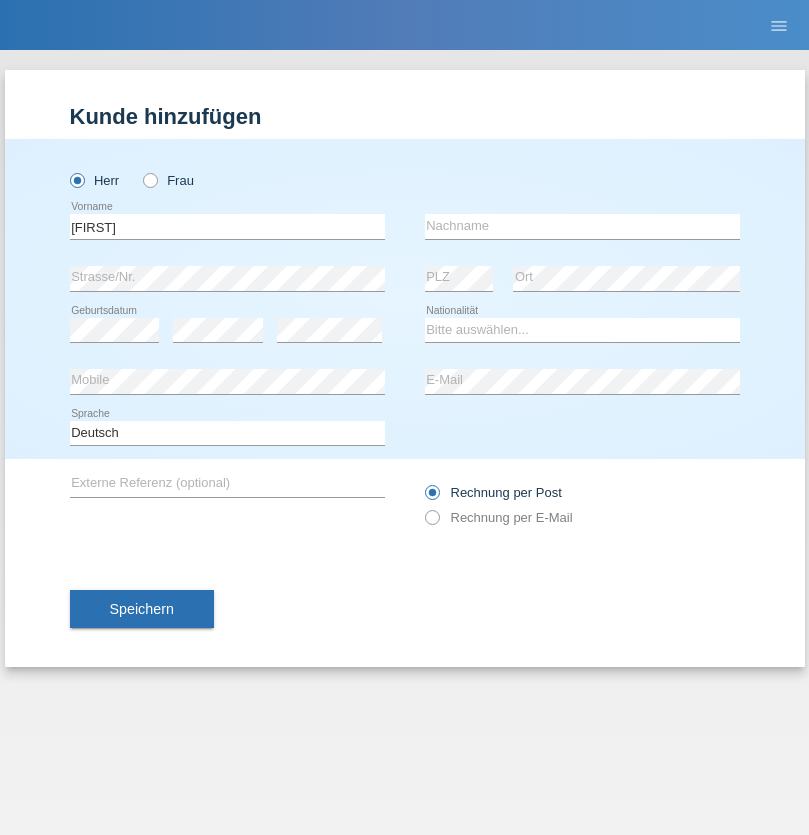 scroll, scrollTop: 0, scrollLeft: 0, axis: both 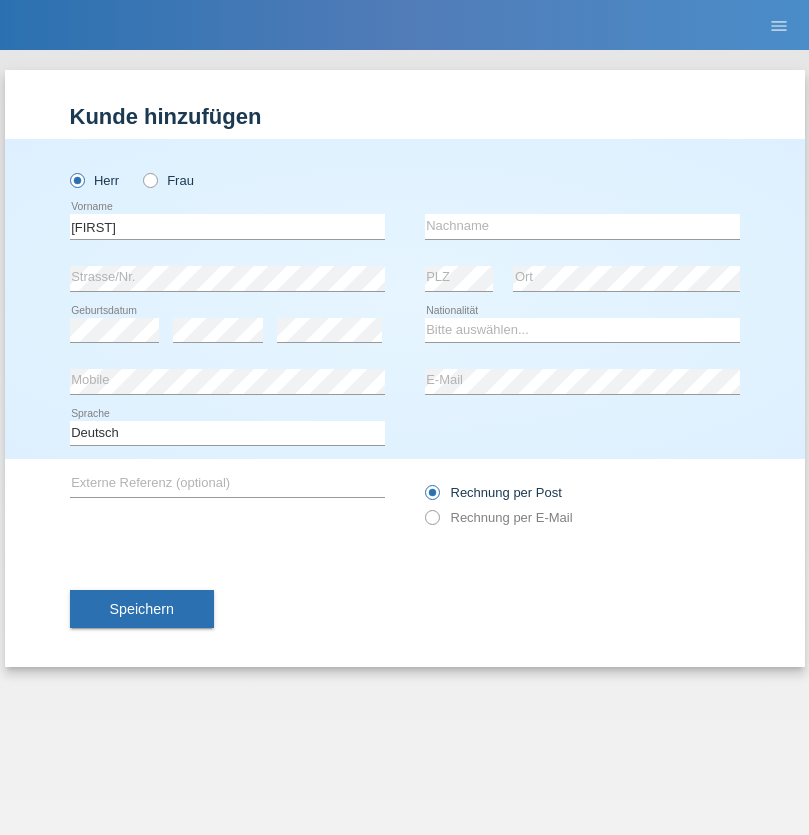 type on "[FIRST]" 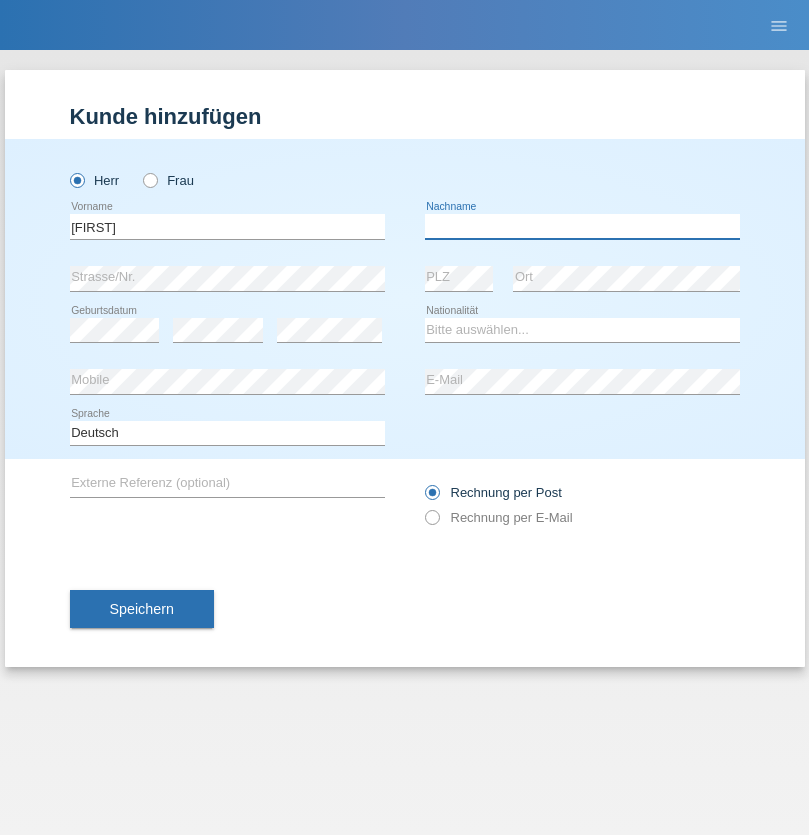 click at bounding box center (582, 226) 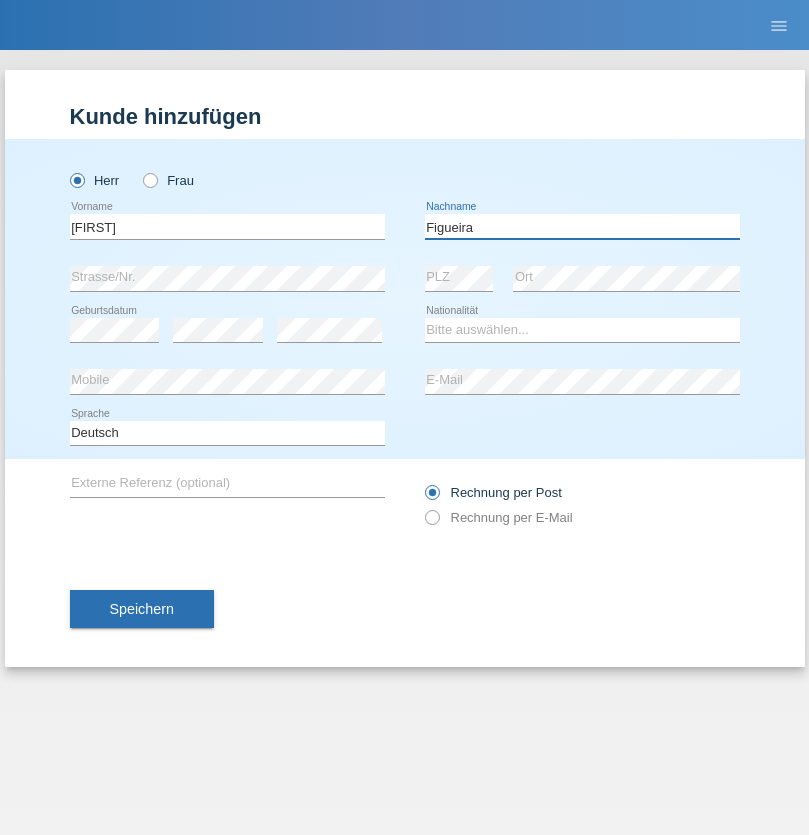 type on "Figueira" 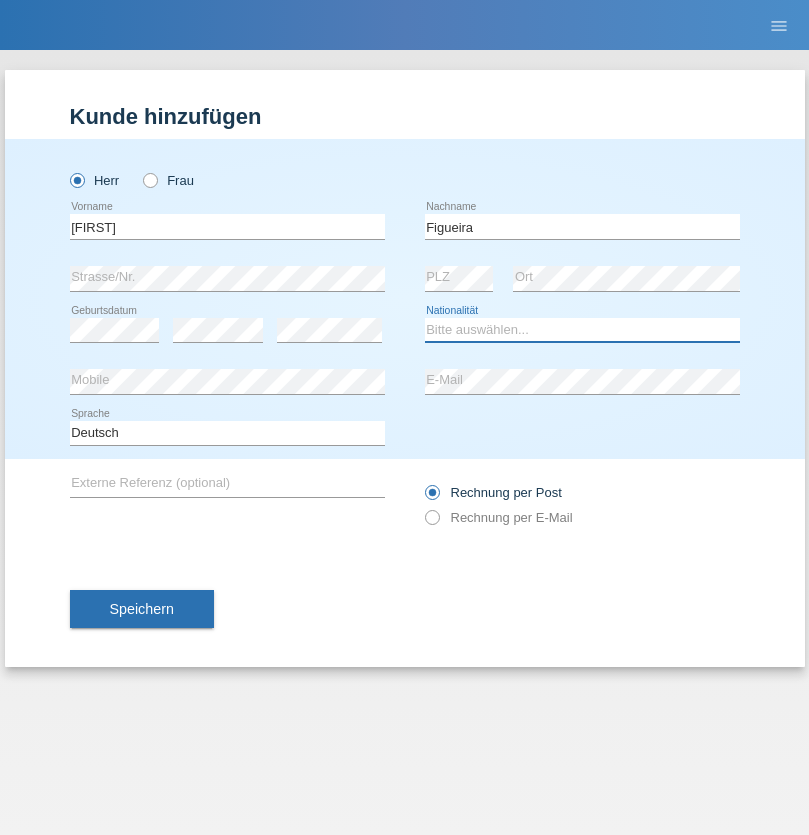 select on "PT" 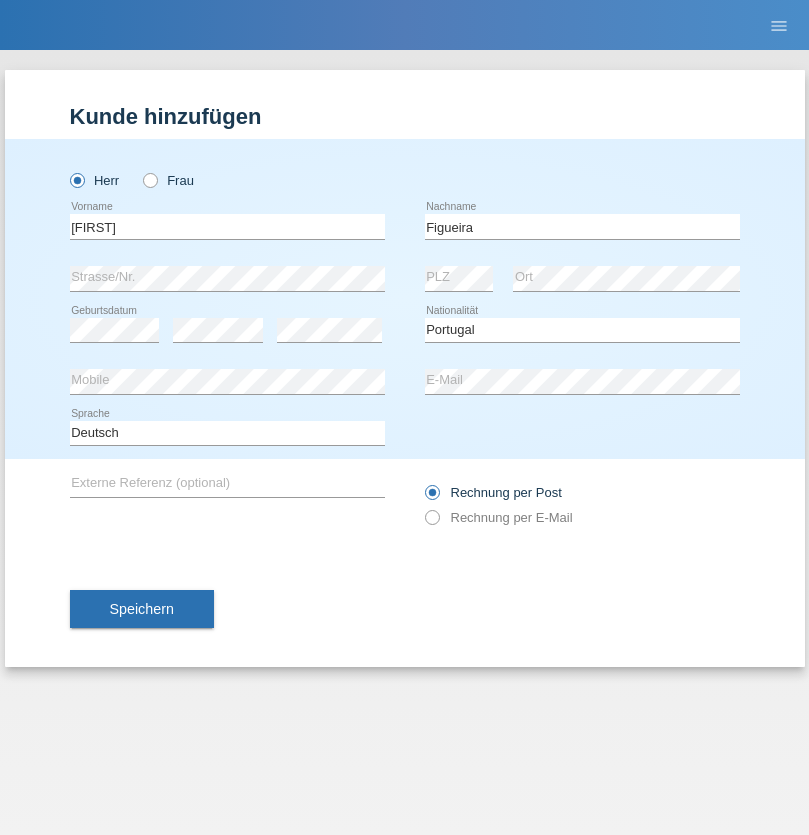 select on "C" 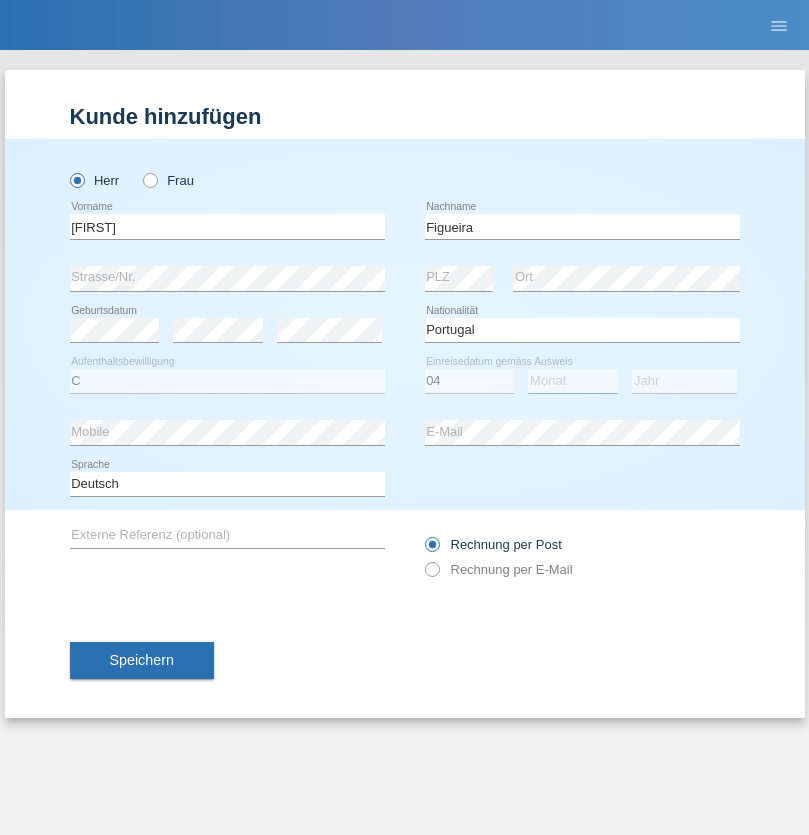 select on "02" 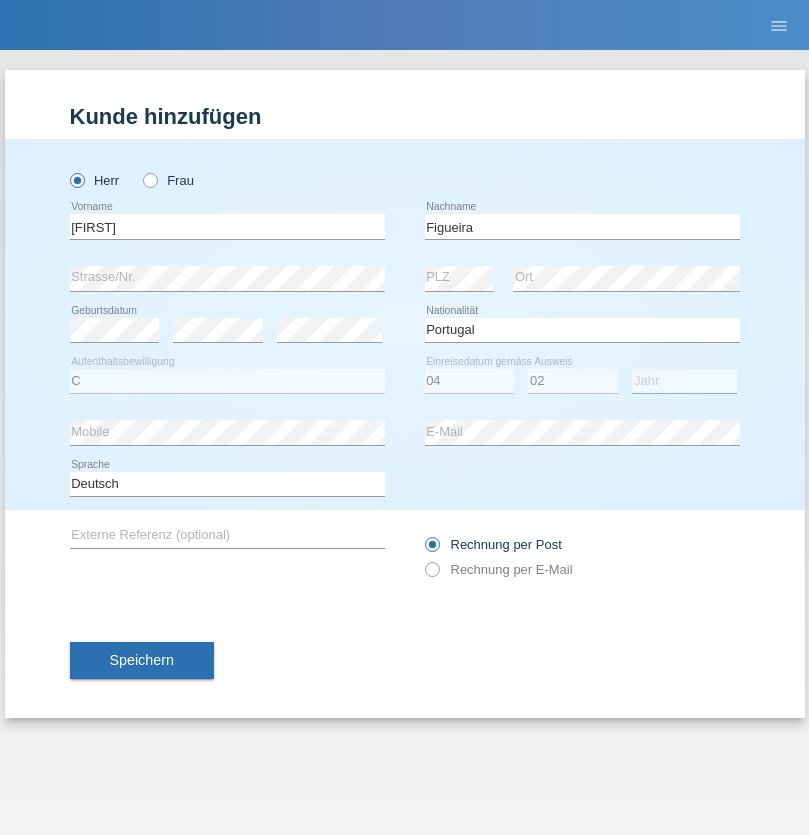 select on "2012" 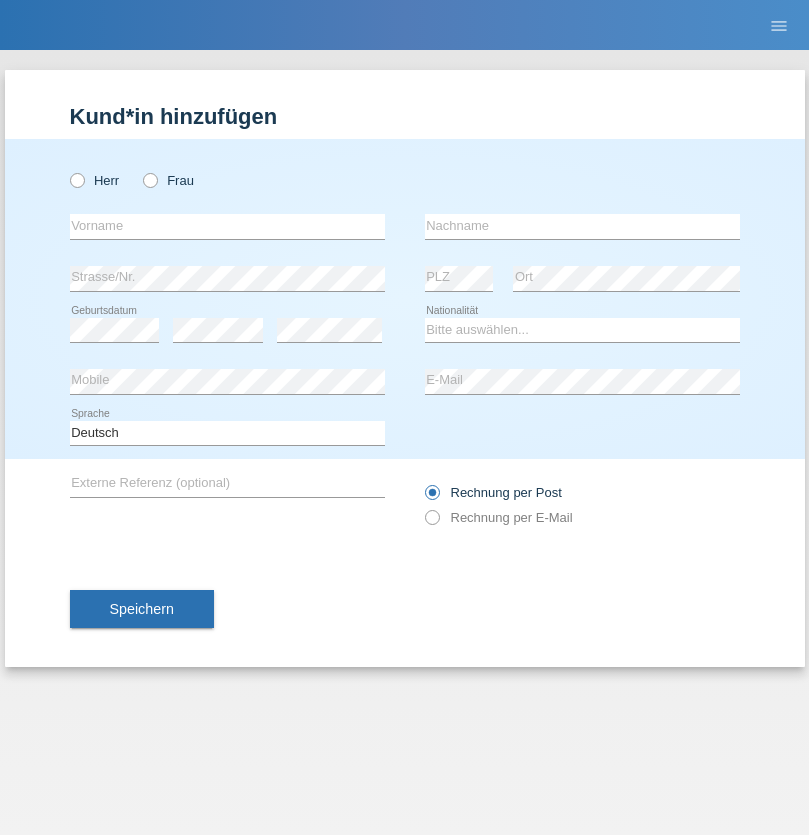scroll, scrollTop: 0, scrollLeft: 0, axis: both 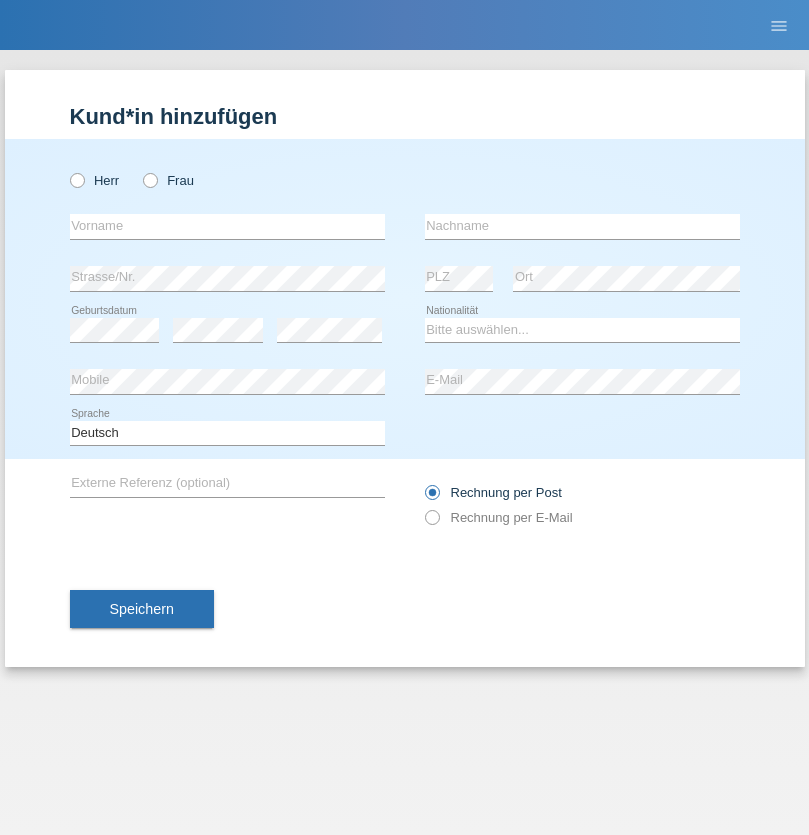 radio on "true" 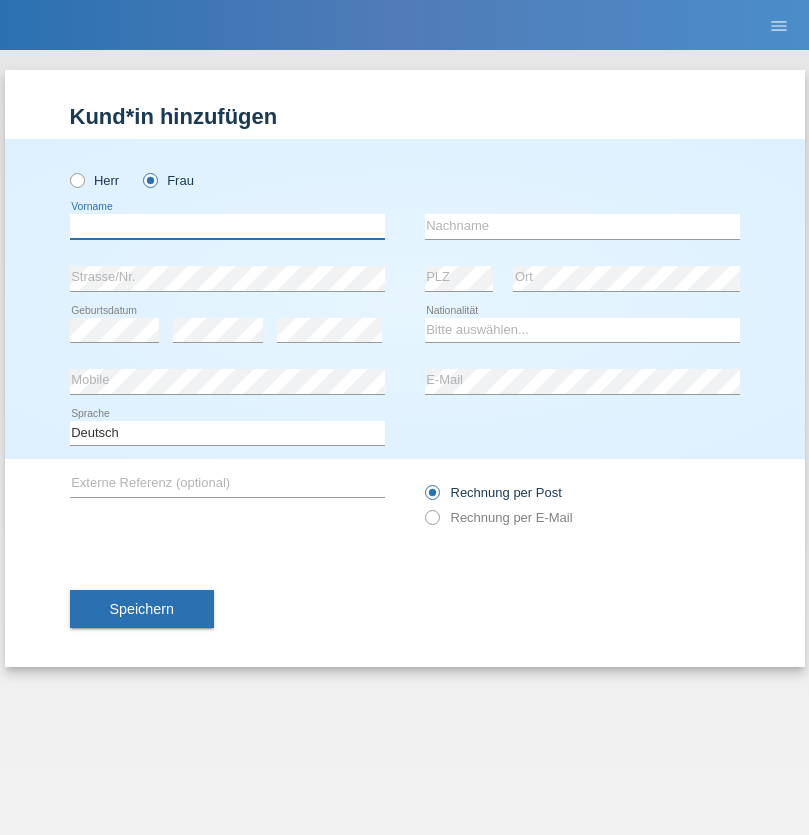 click at bounding box center [227, 226] 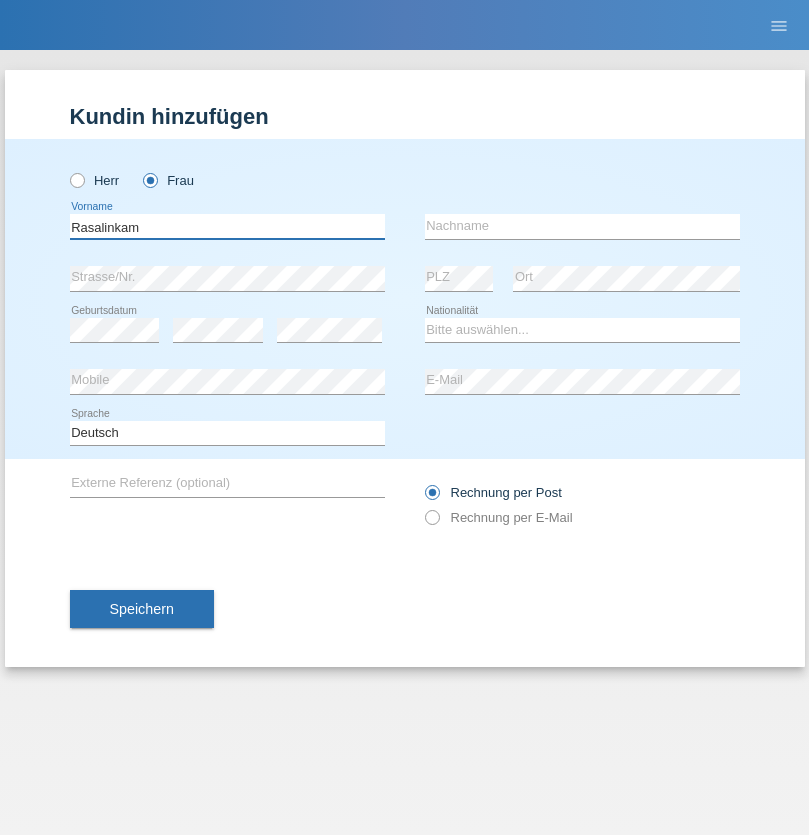 type on "Rasalinkam" 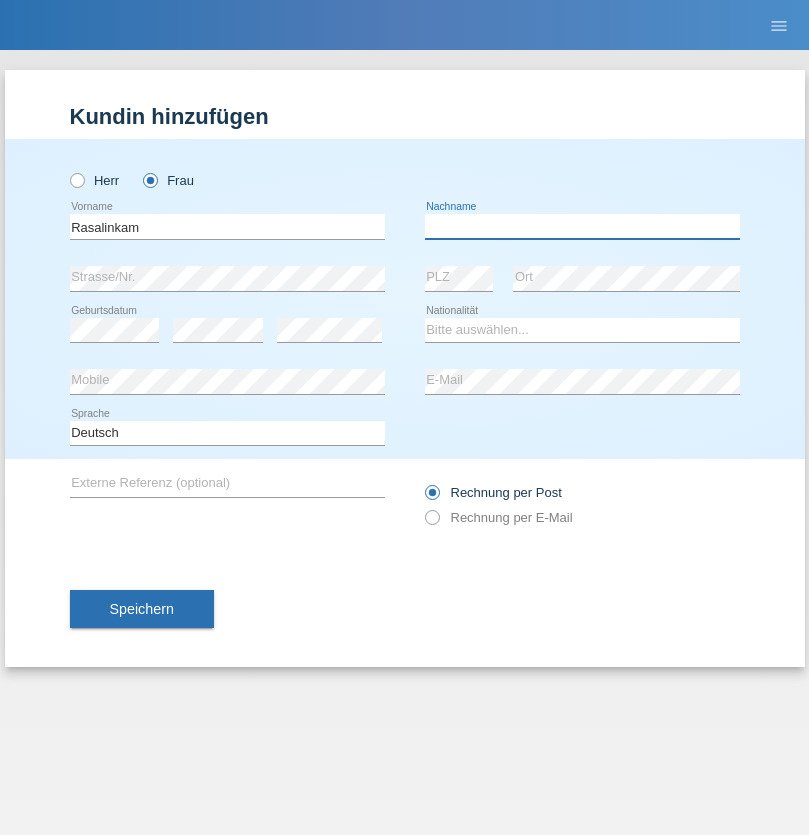 click at bounding box center [582, 226] 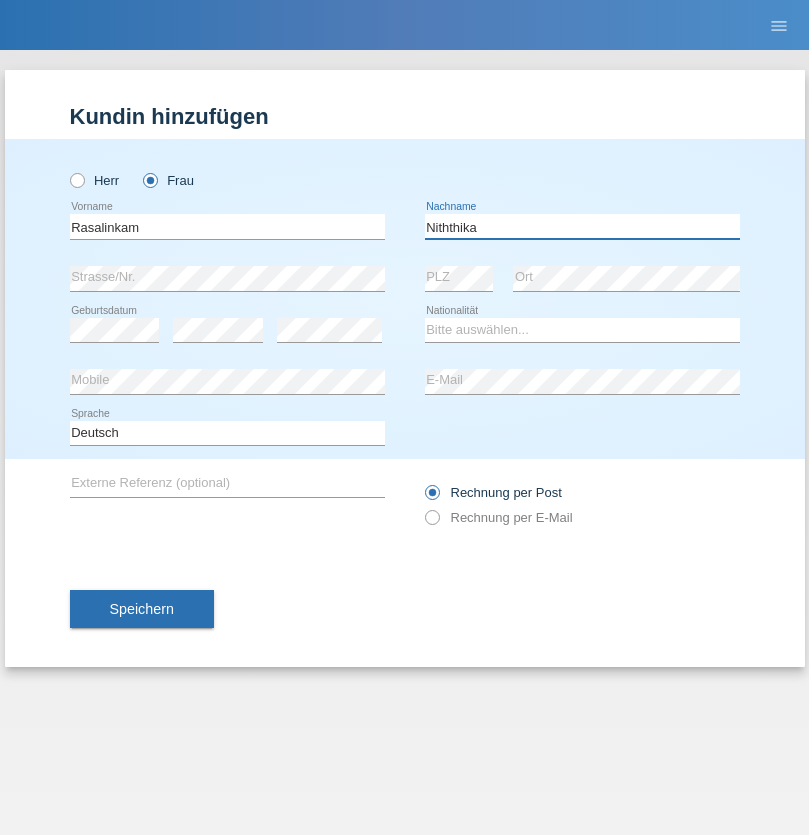 type on "Niththika" 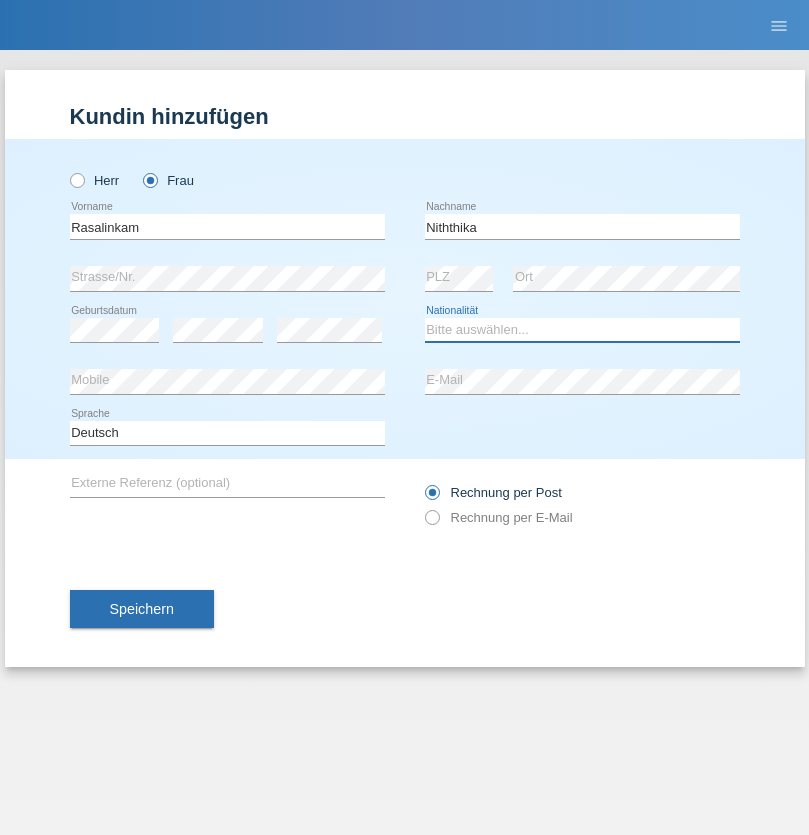 select on "LK" 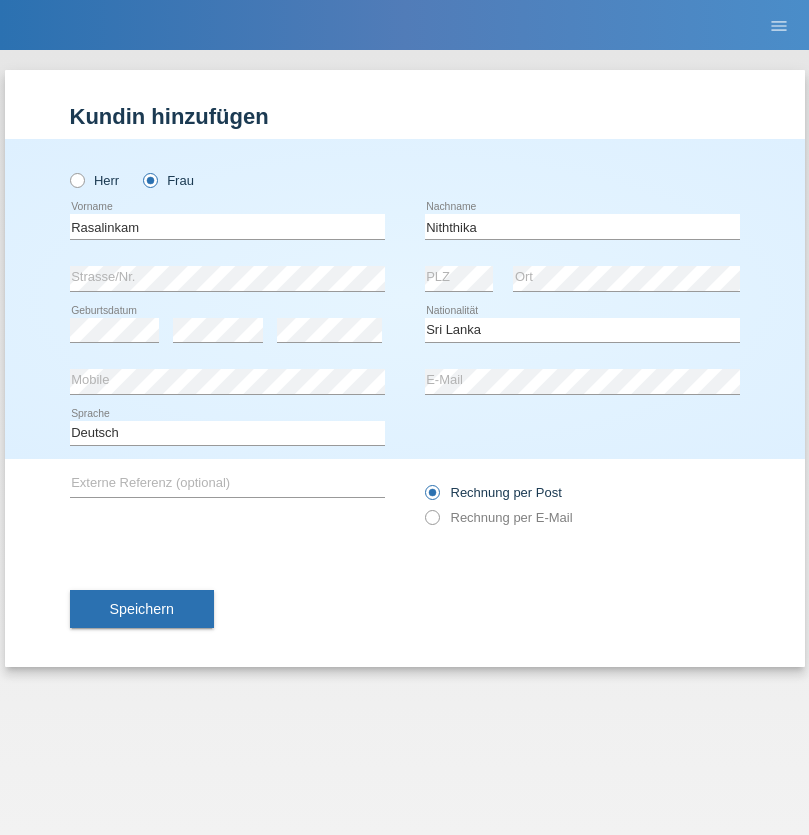 select on "C" 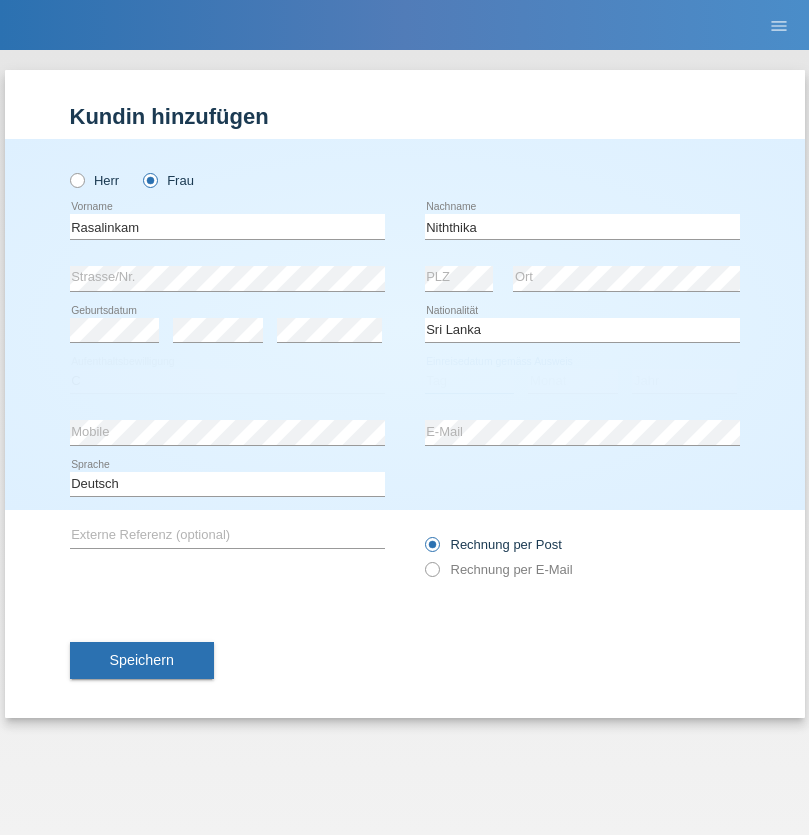 select on "04" 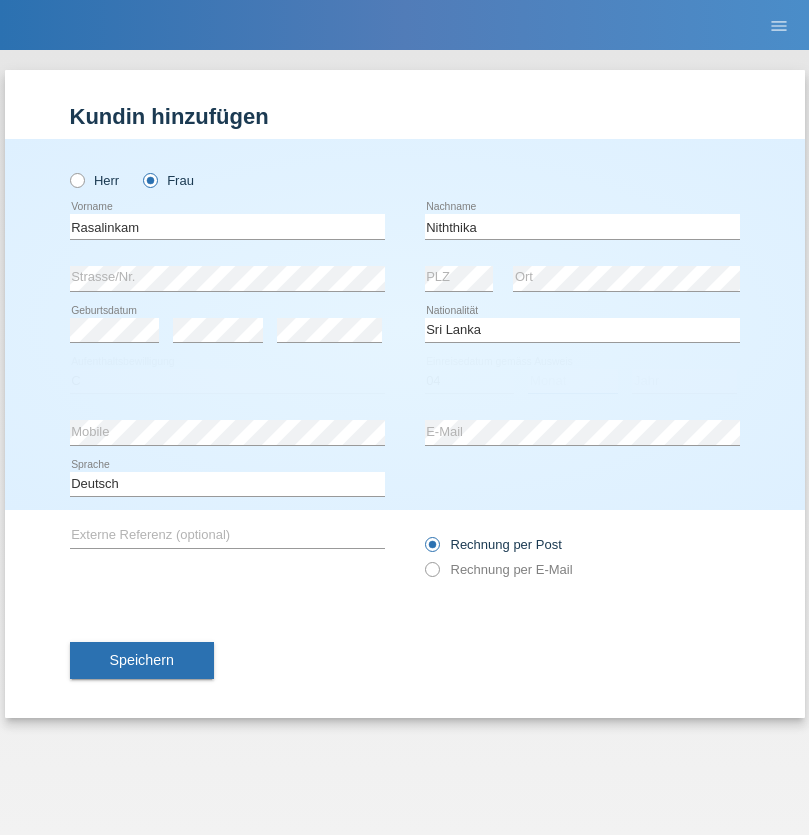 select on "08" 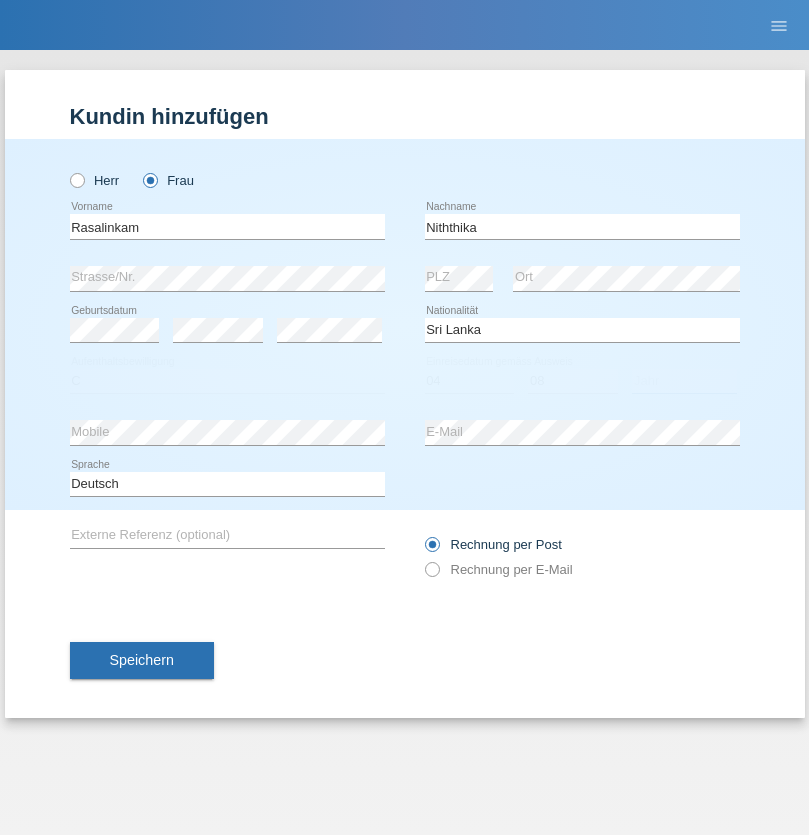 select on "2021" 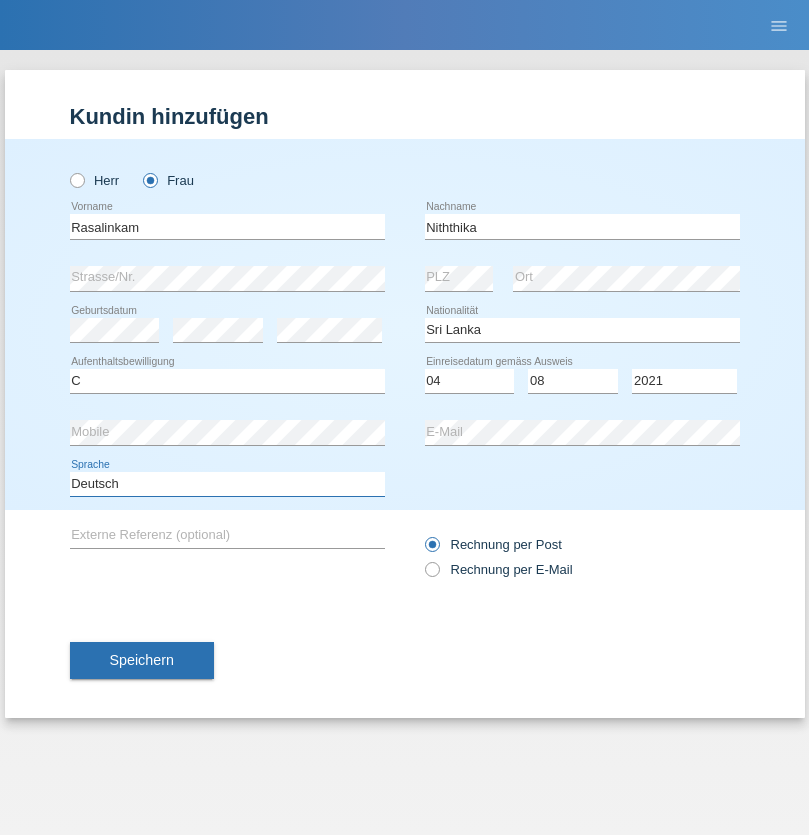 select on "en" 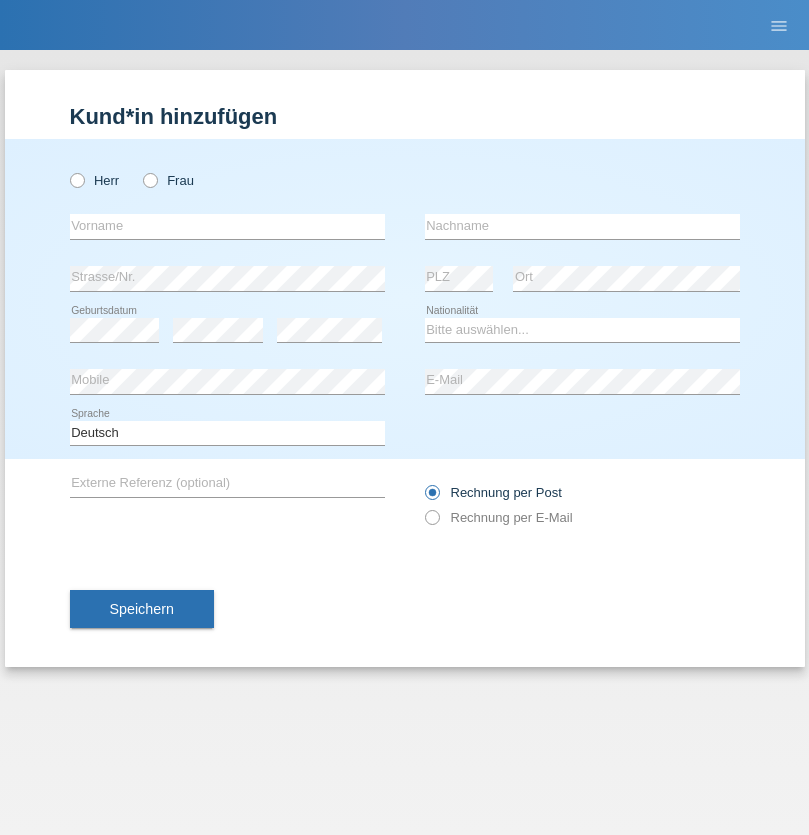 scroll, scrollTop: 0, scrollLeft: 0, axis: both 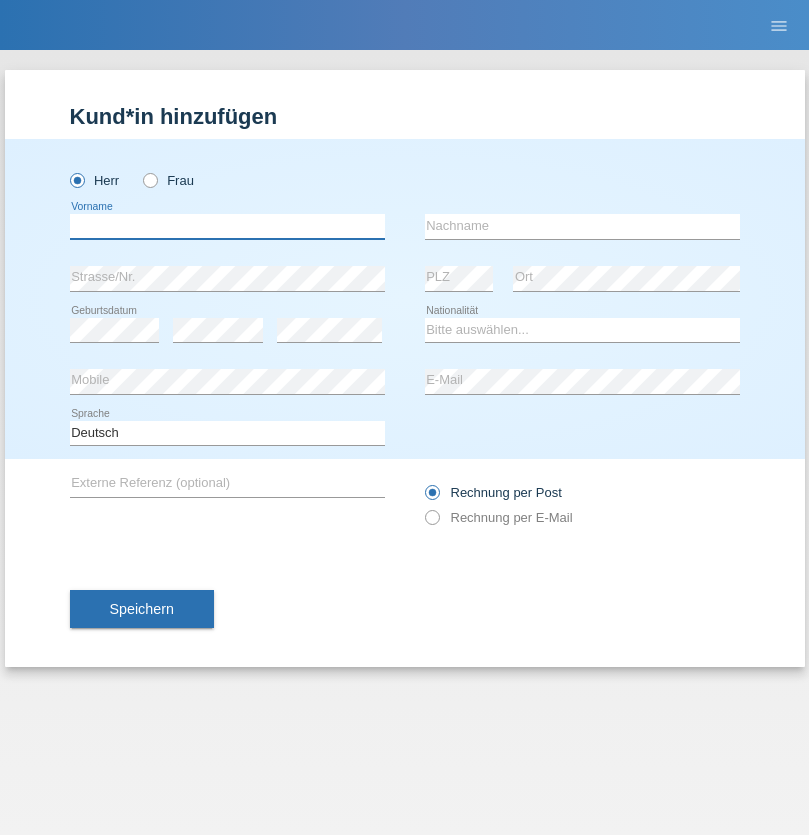click at bounding box center [227, 226] 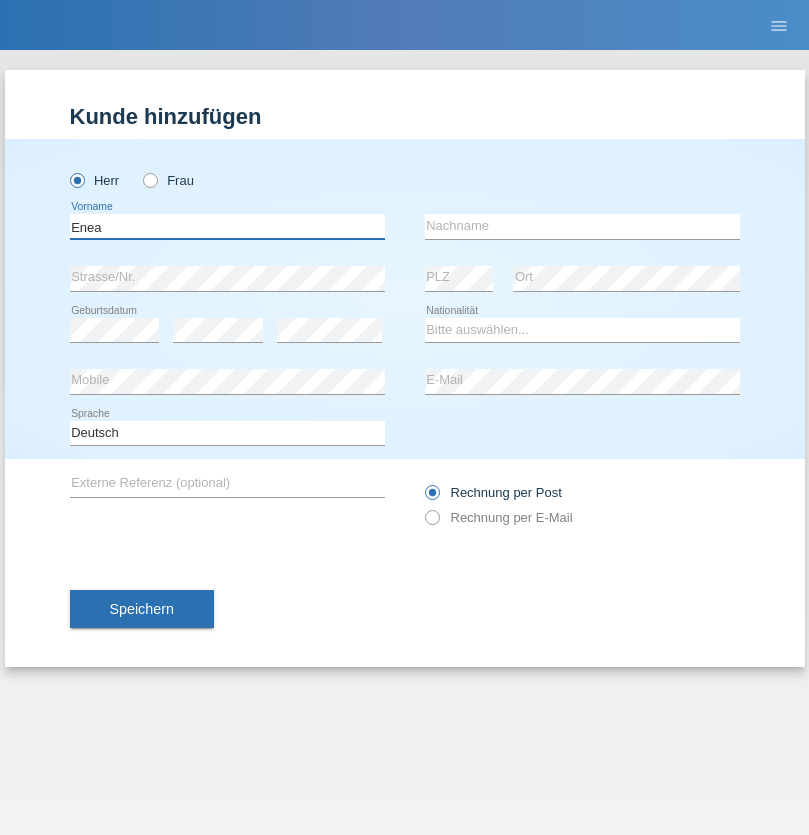 type on "Enea" 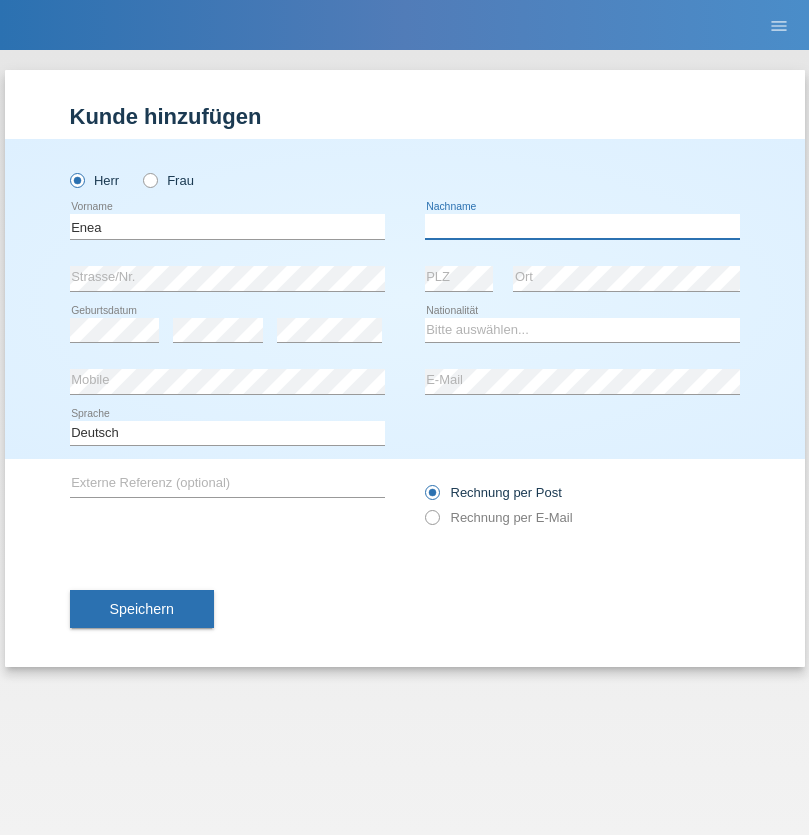 click at bounding box center (582, 226) 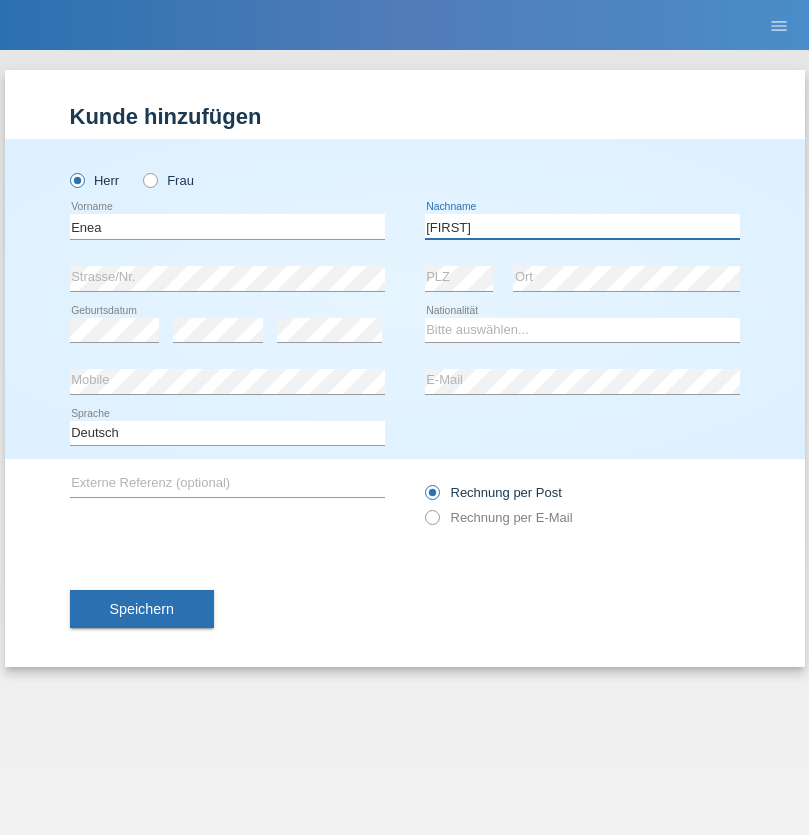 type on "Andrei" 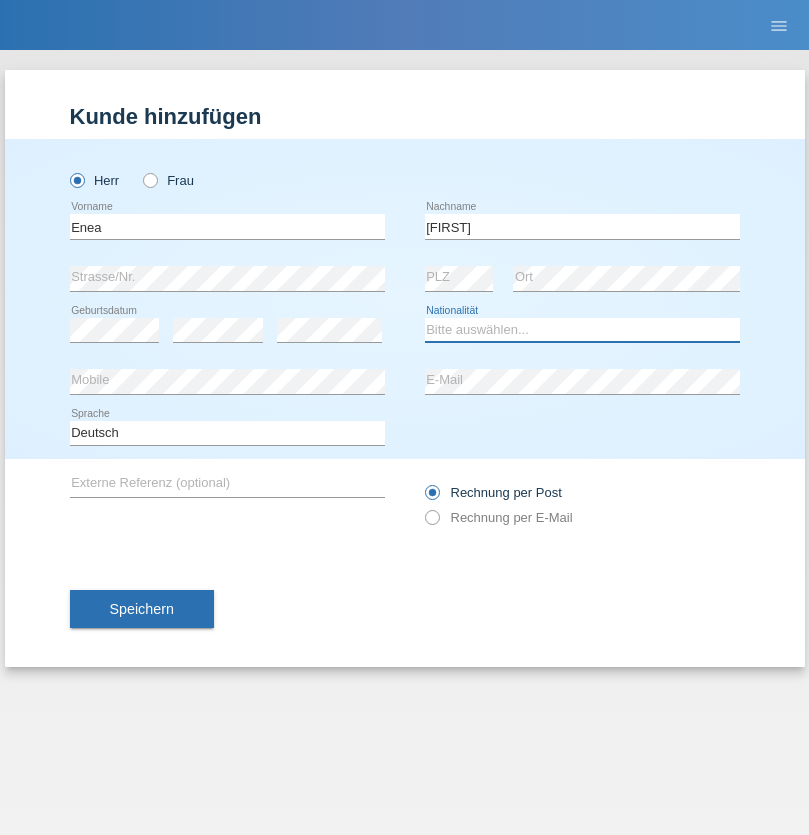 select on "OM" 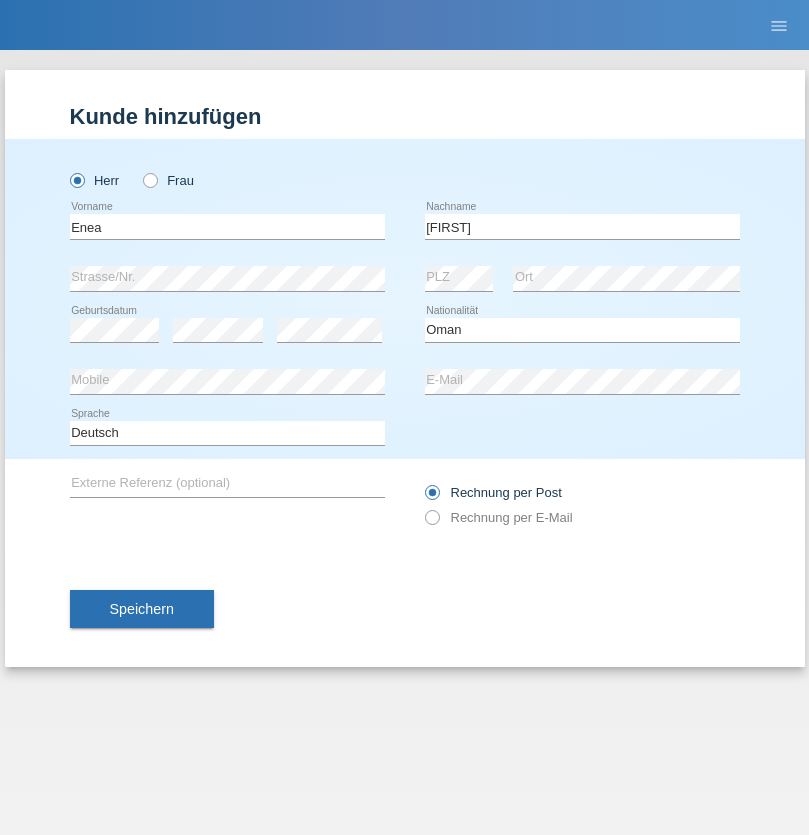 select on "C" 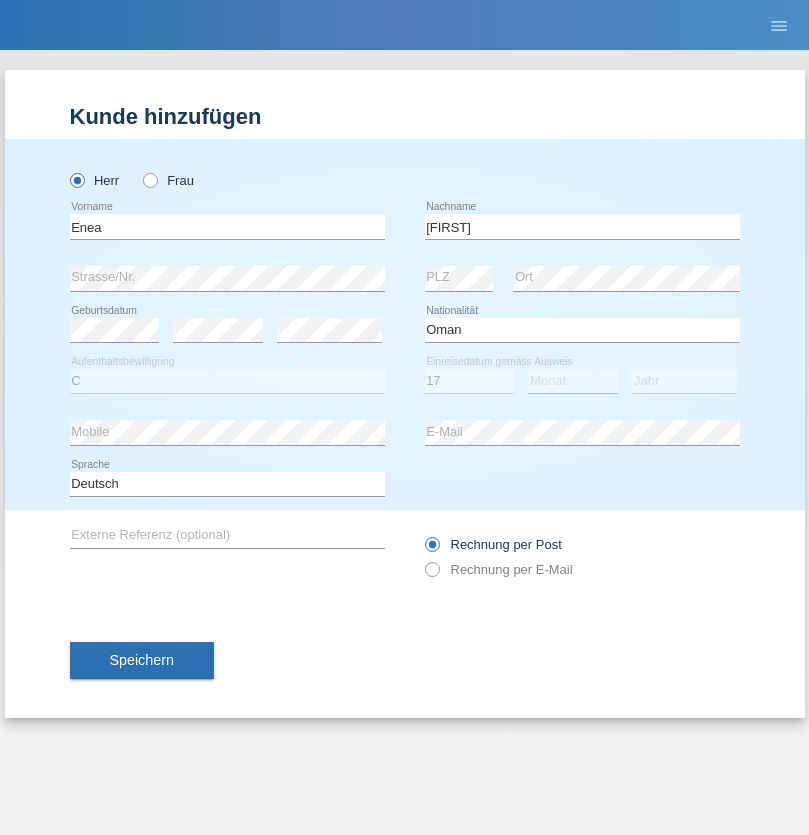 select on "06" 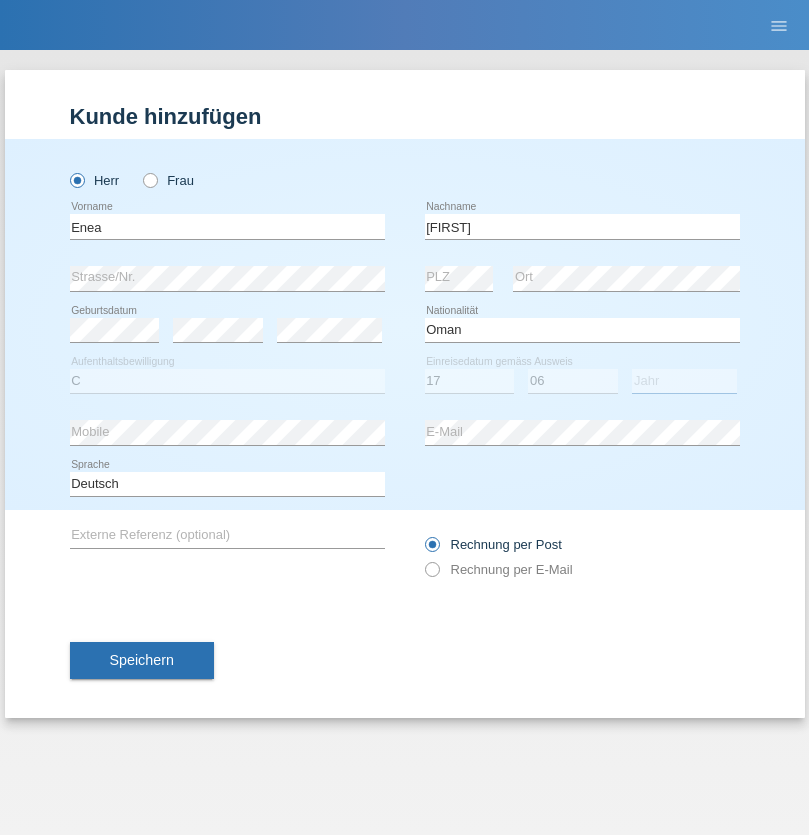 select on "2021" 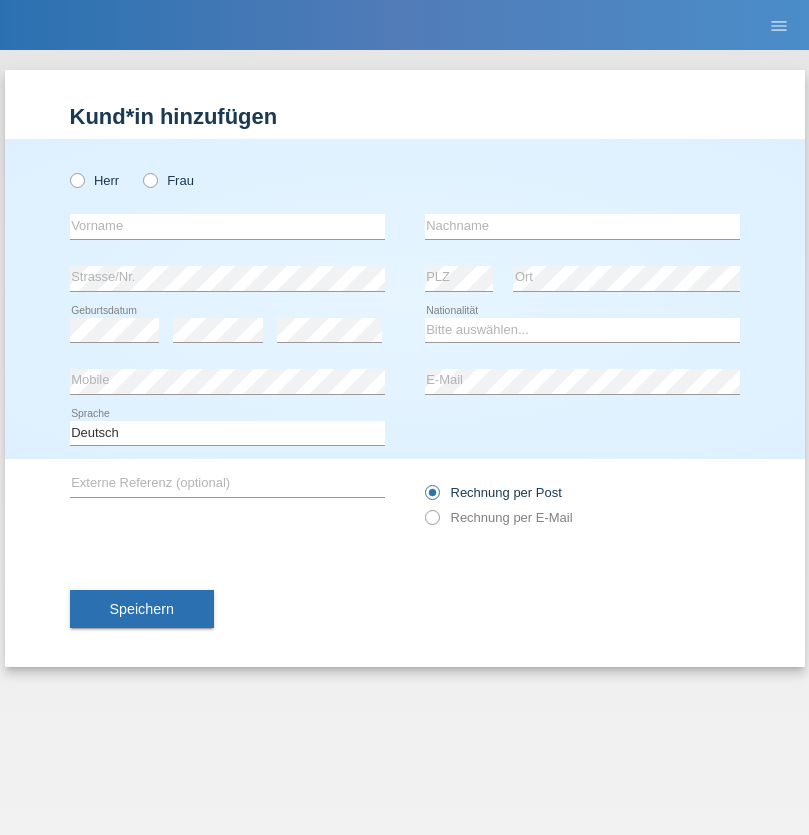 scroll, scrollTop: 0, scrollLeft: 0, axis: both 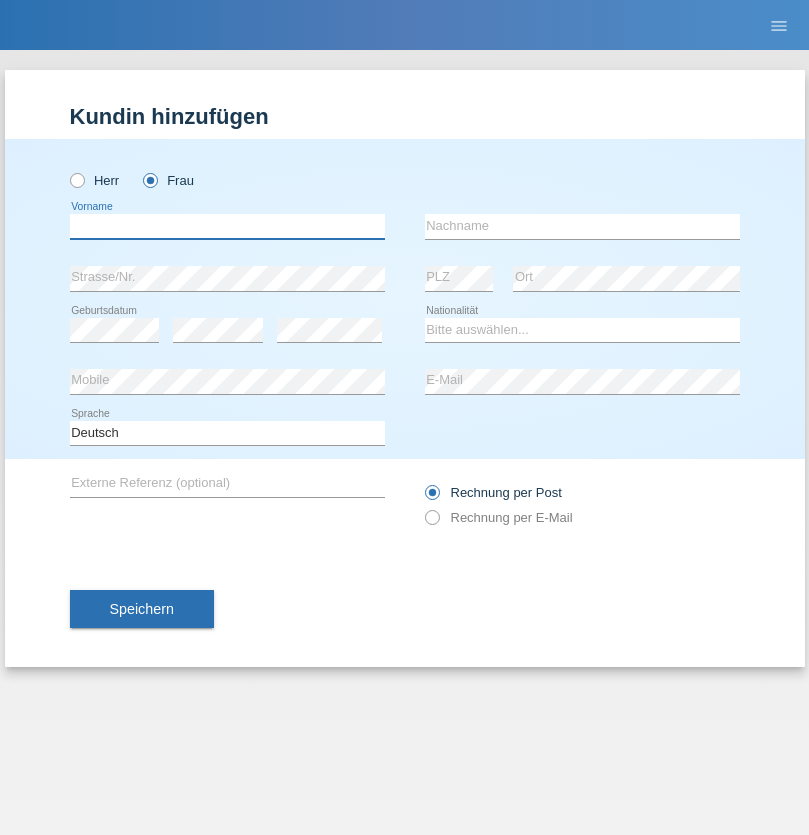 click at bounding box center (227, 226) 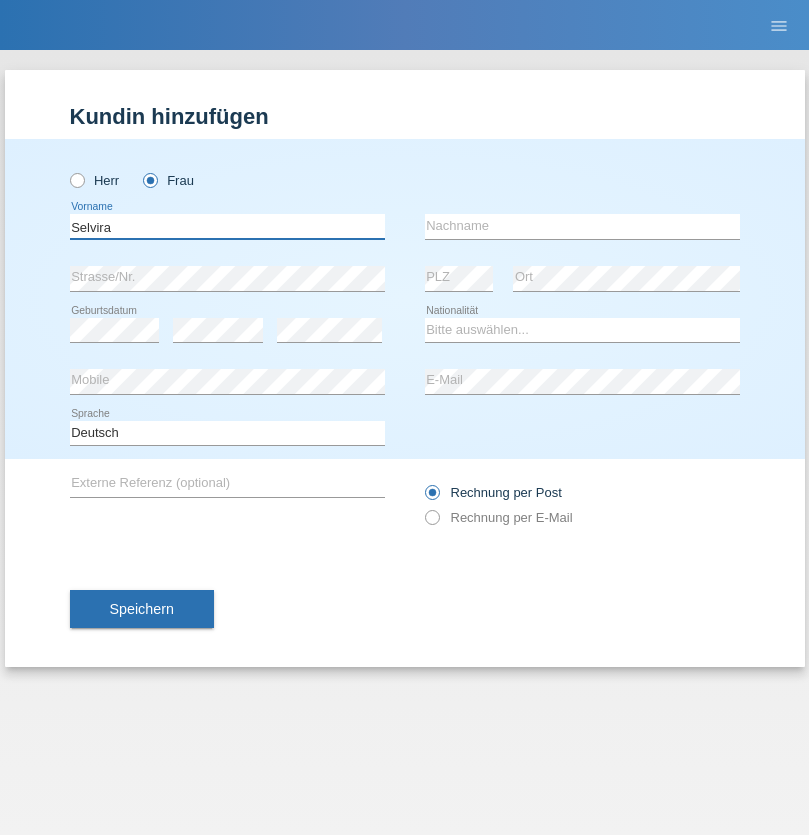 type on "Selvira" 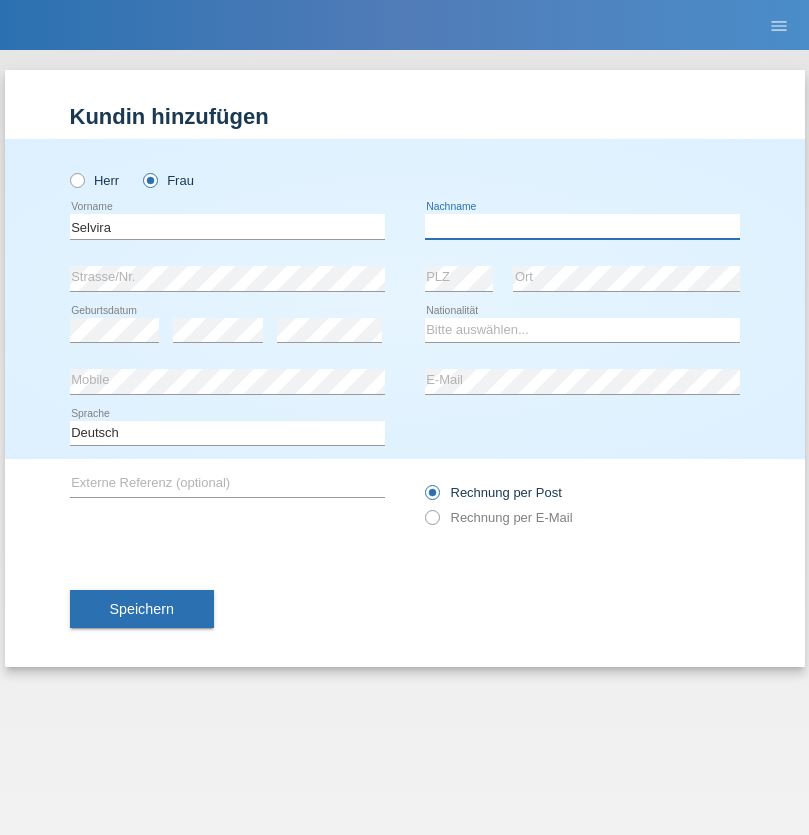 click at bounding box center (582, 226) 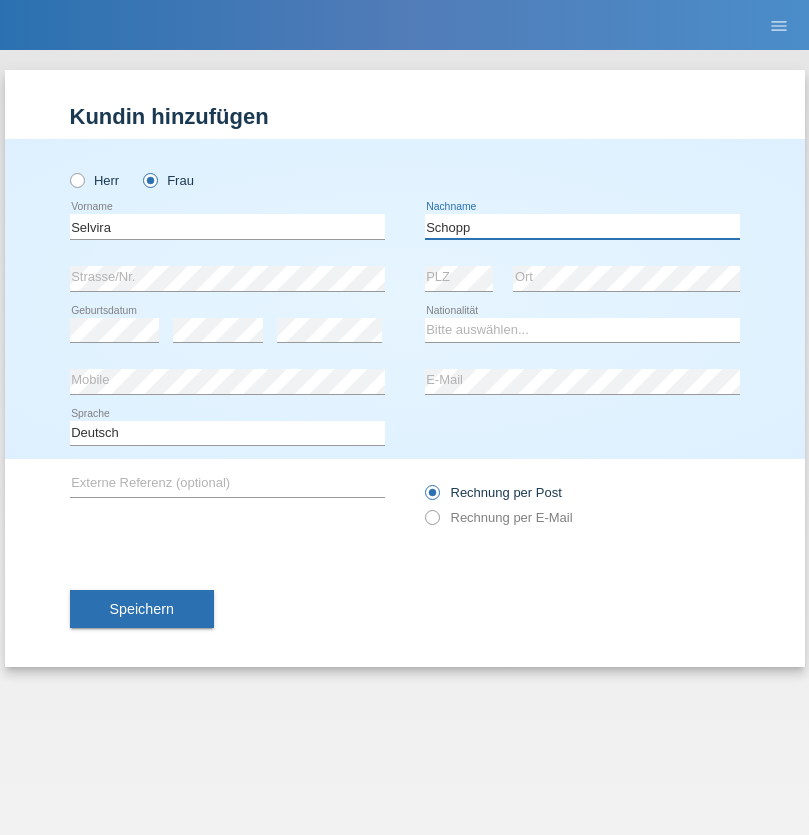 type on "Schopp" 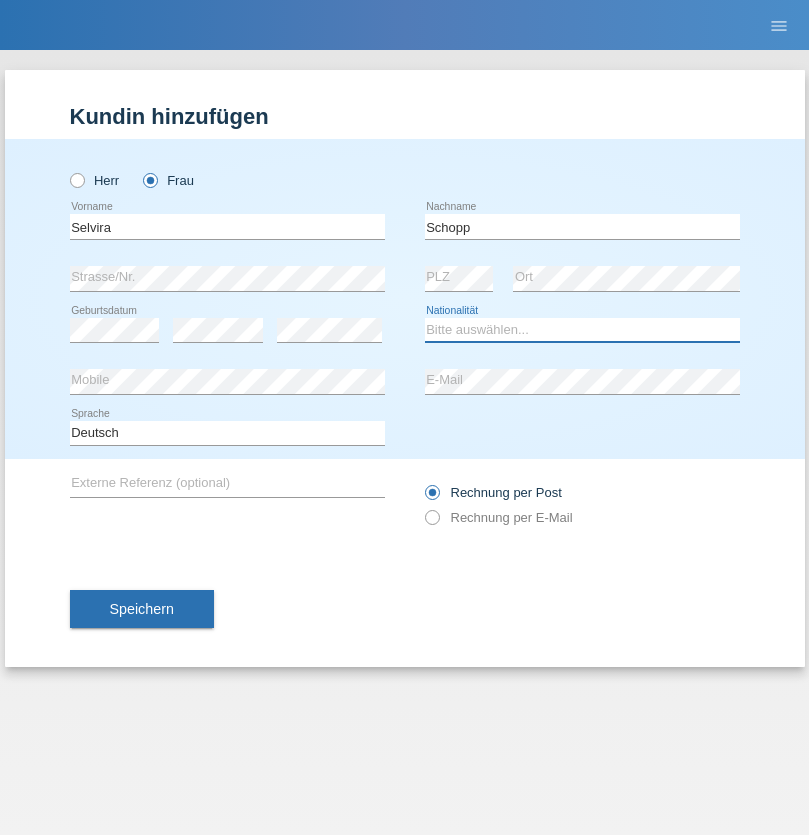 select on "CH" 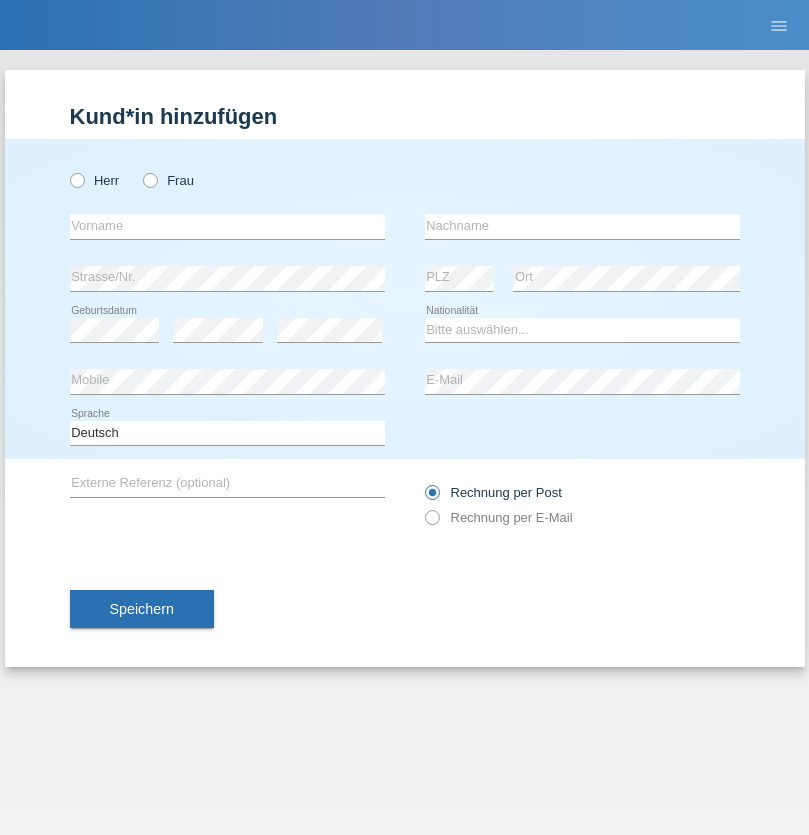 scroll, scrollTop: 0, scrollLeft: 0, axis: both 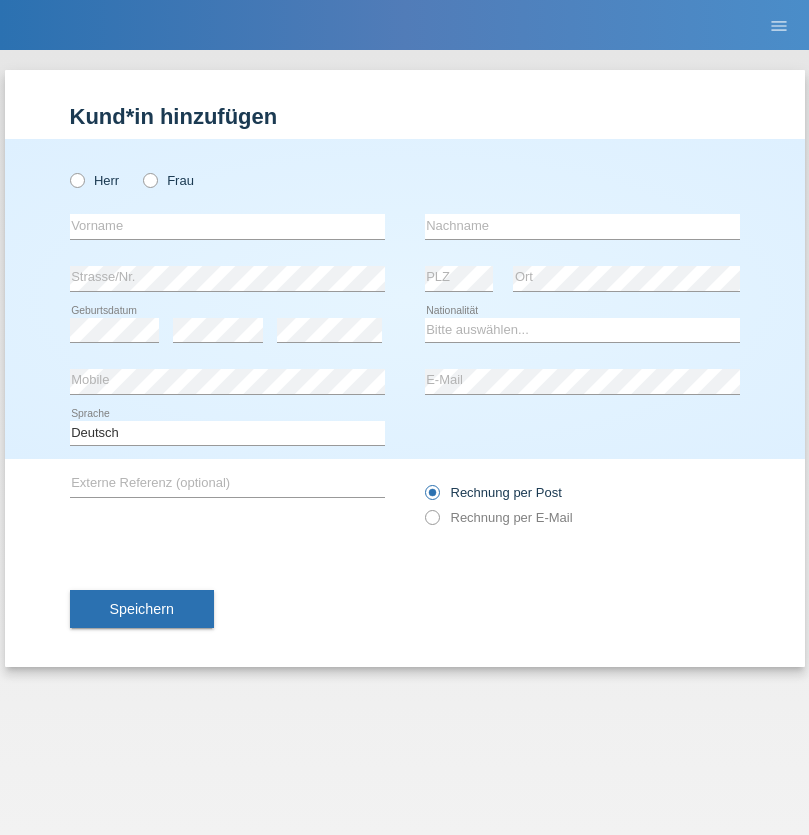 radio on "true" 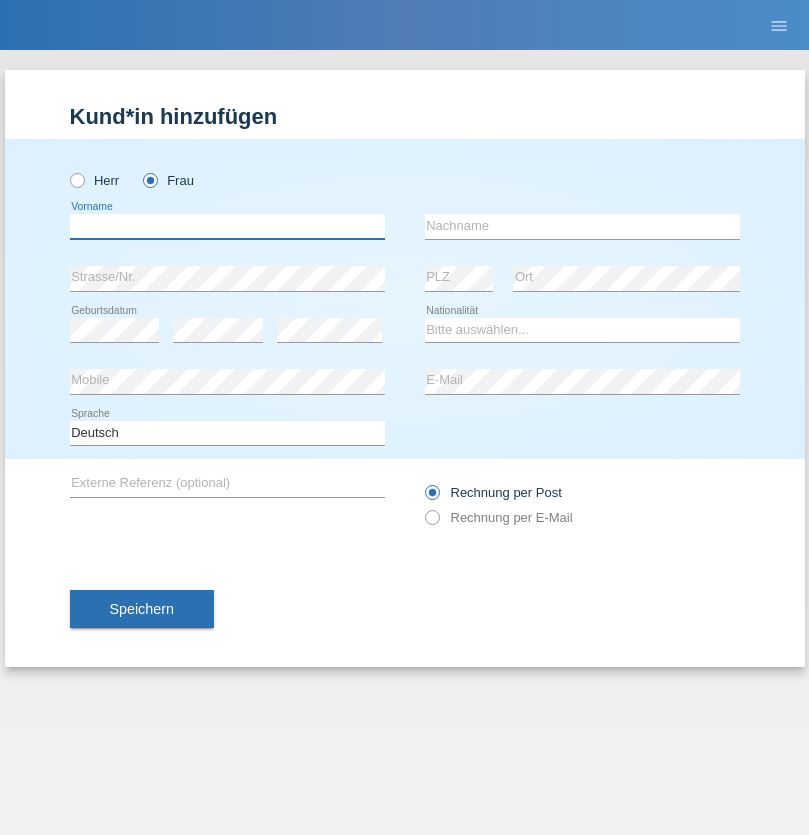 click at bounding box center [227, 226] 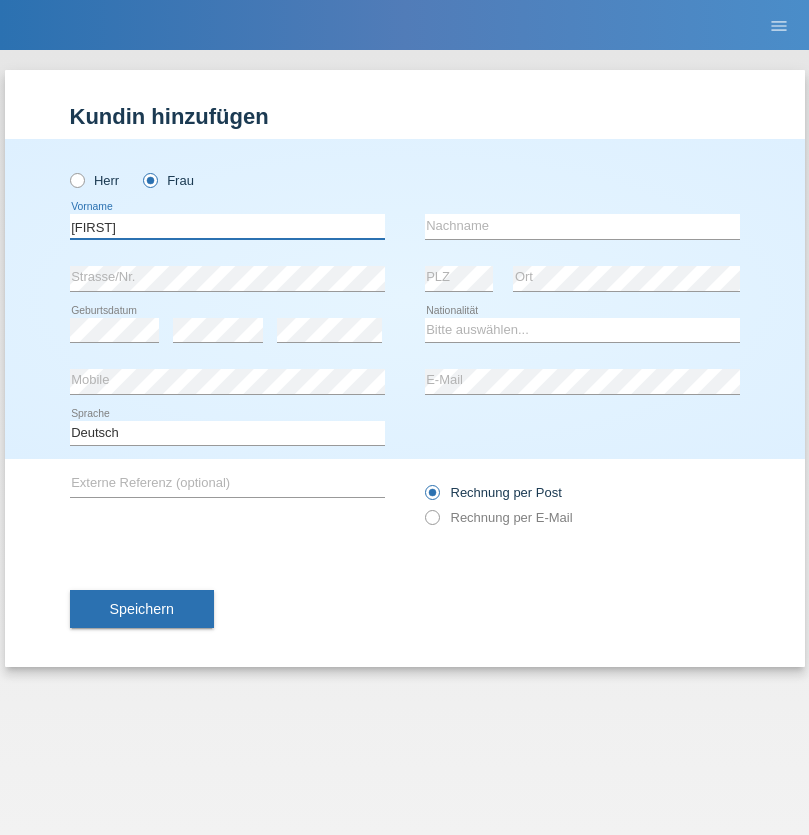 type on "[FIRST]" 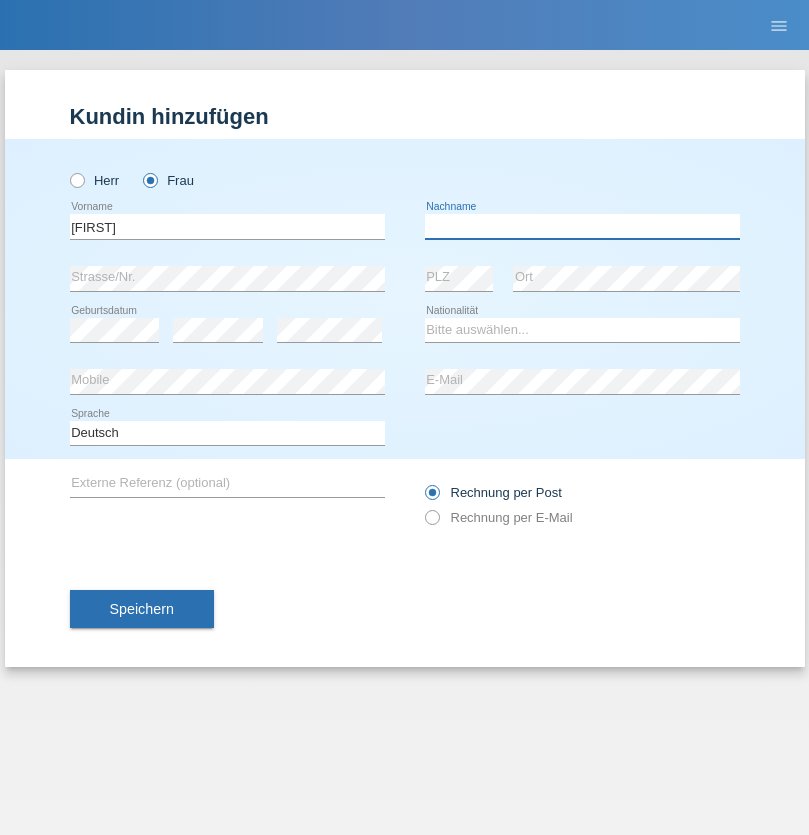 click at bounding box center [582, 226] 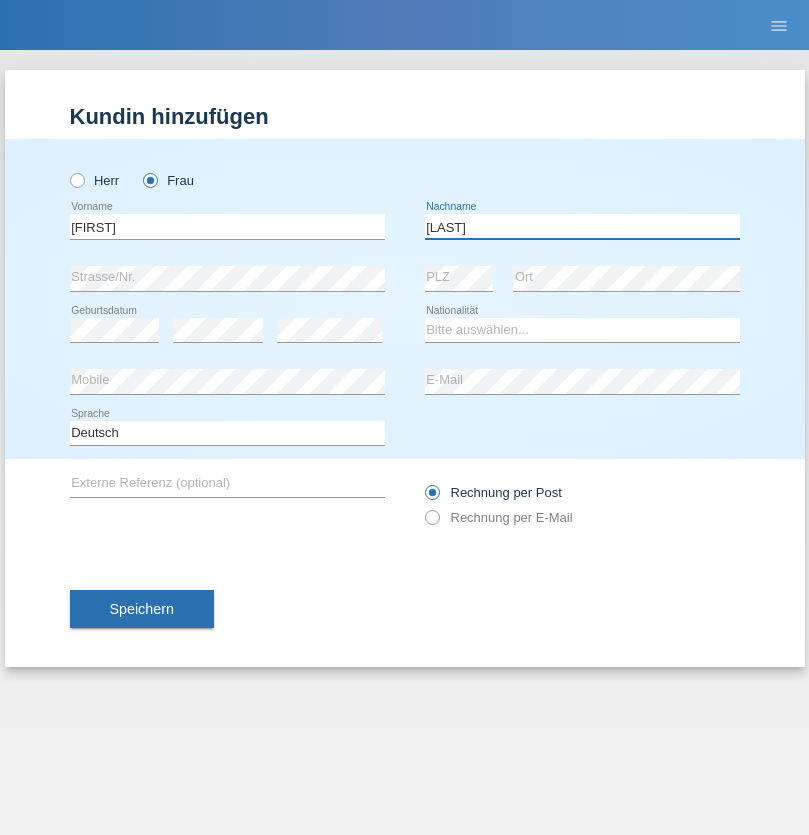 type on "BERNATOVA" 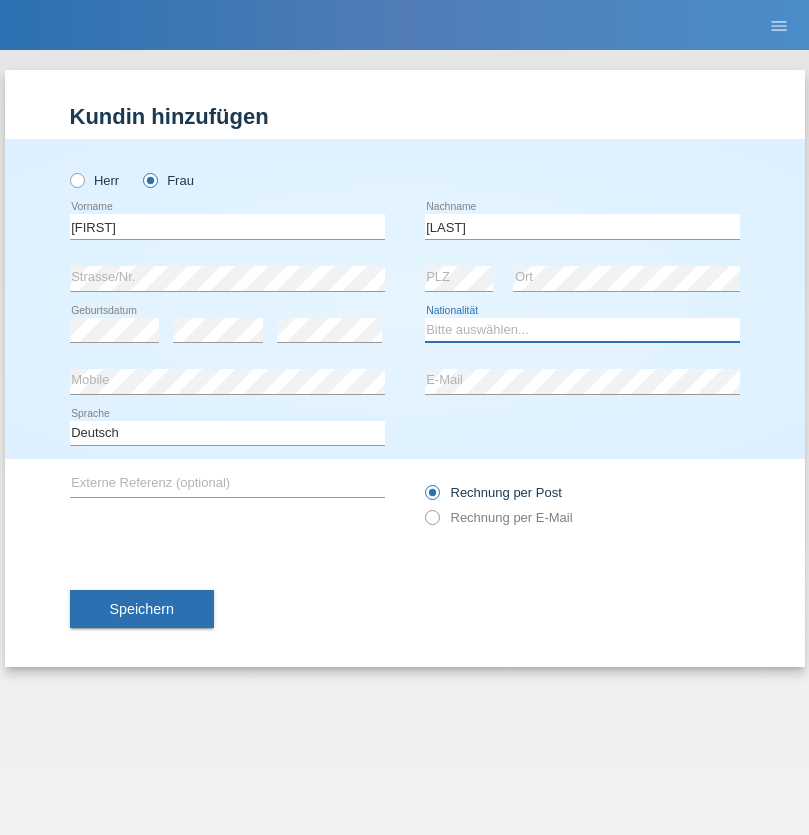 select on "SK" 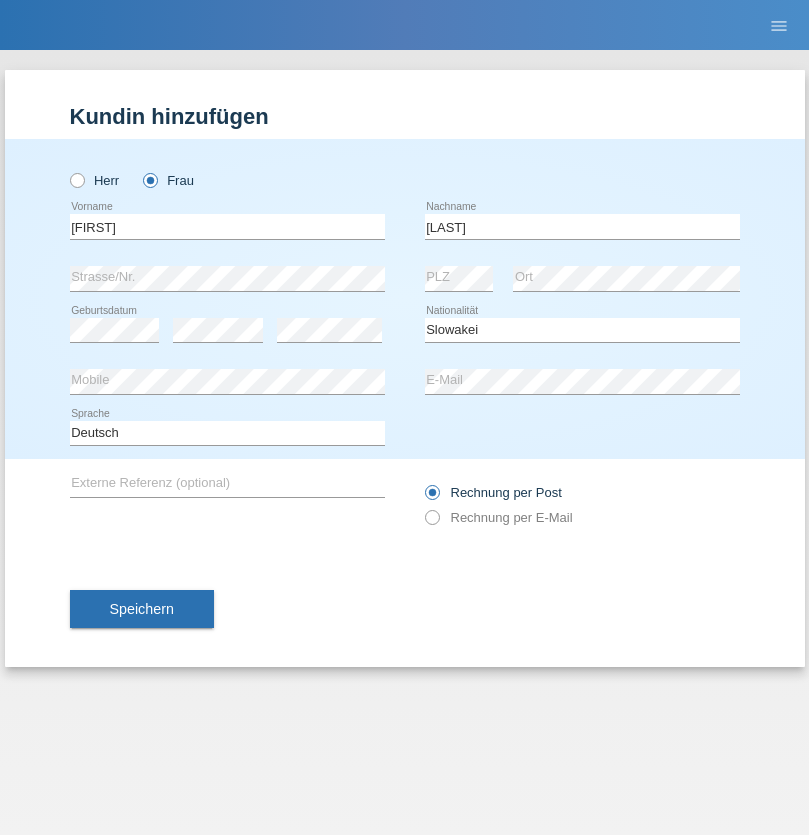 select on "C" 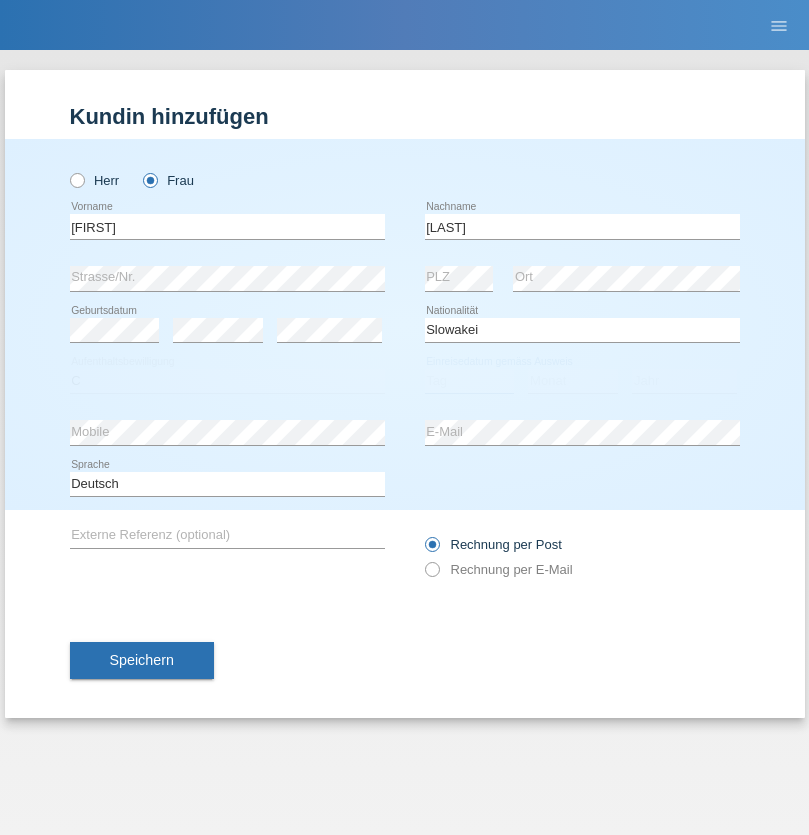 select on "05" 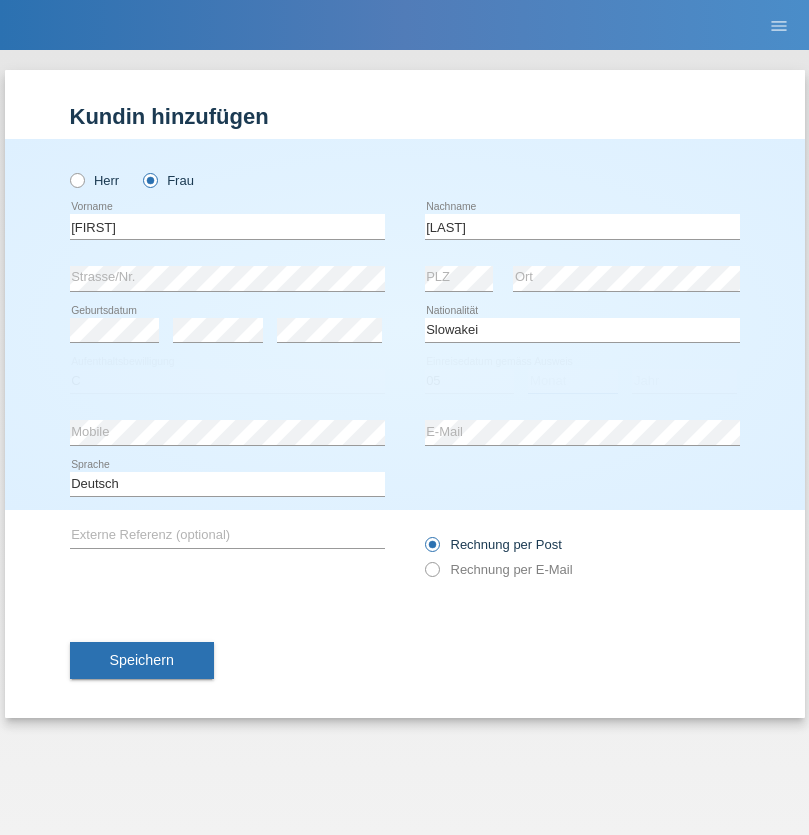 select on "04" 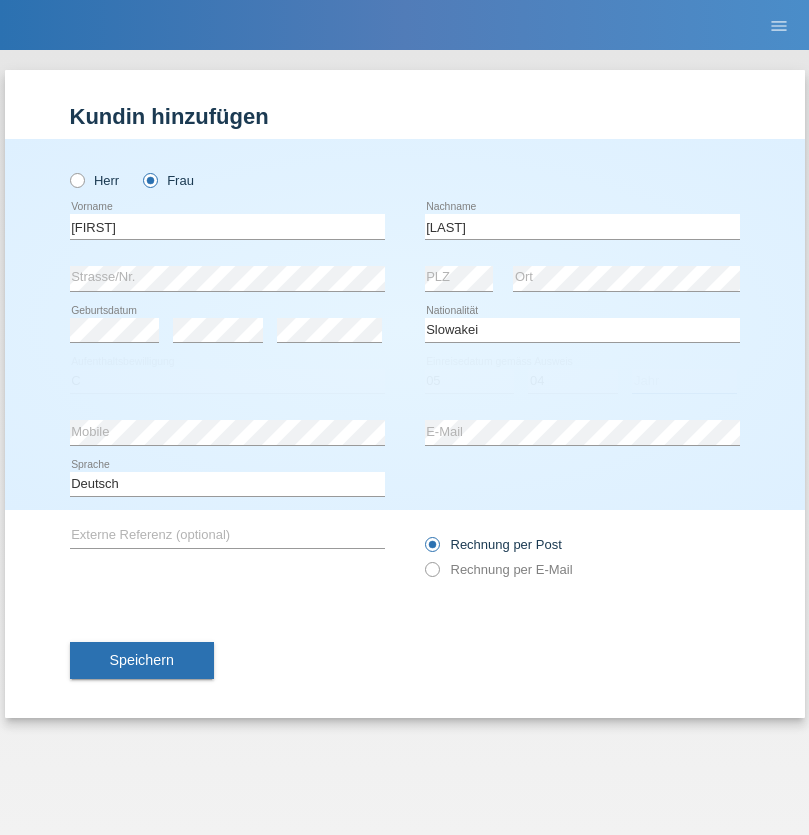 select on "2014" 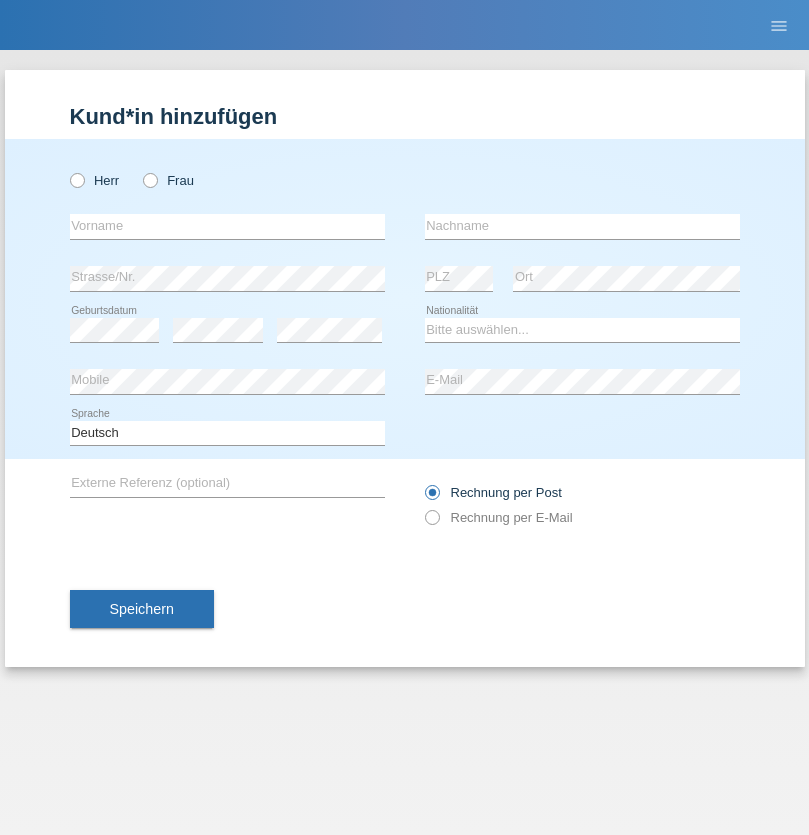 scroll, scrollTop: 0, scrollLeft: 0, axis: both 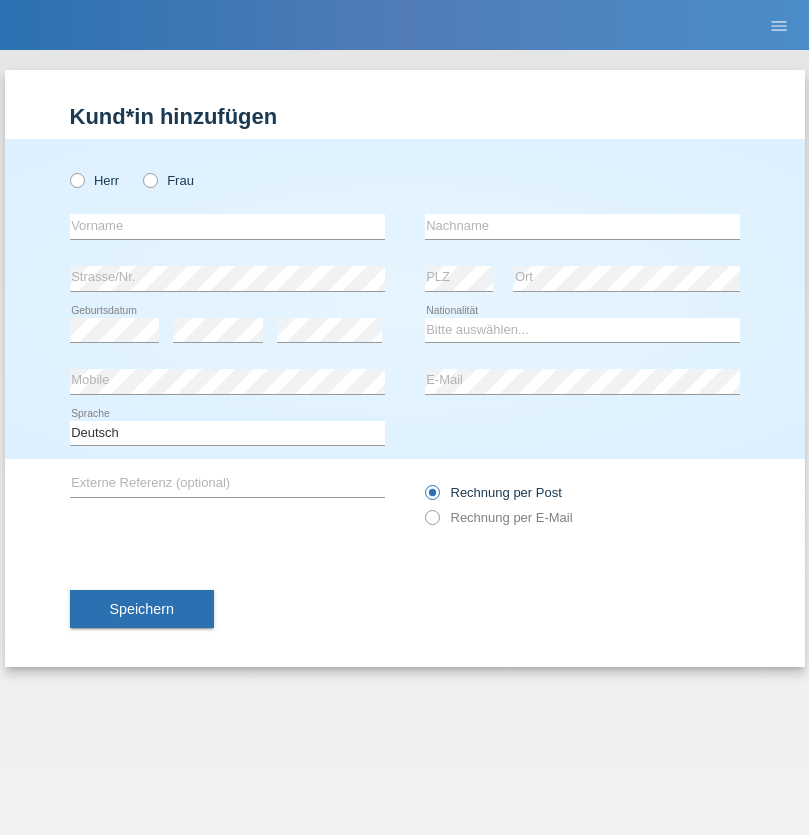 radio on "true" 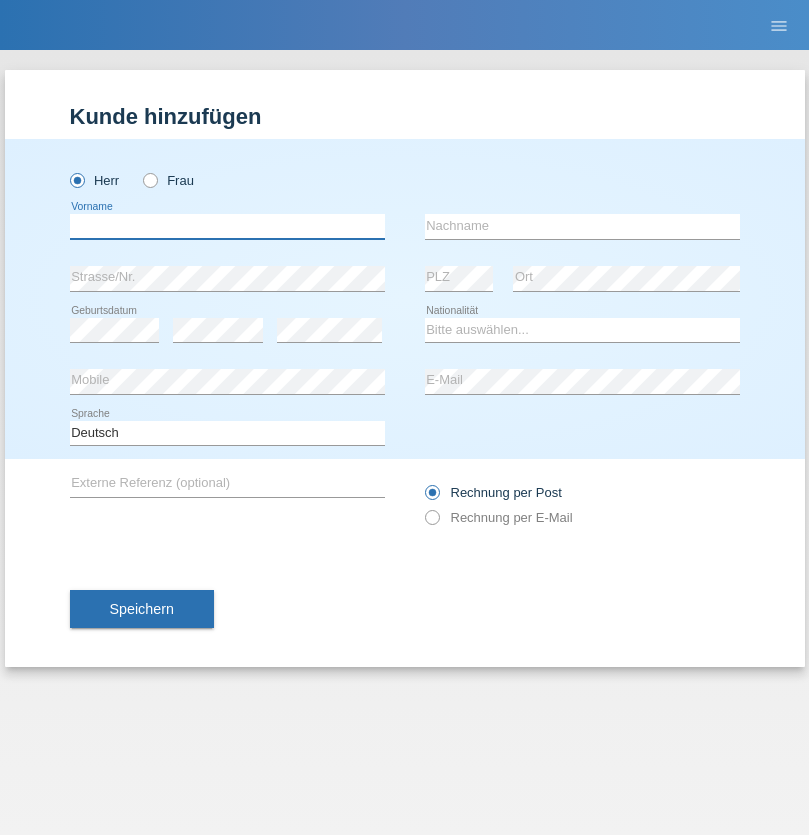 click at bounding box center (227, 226) 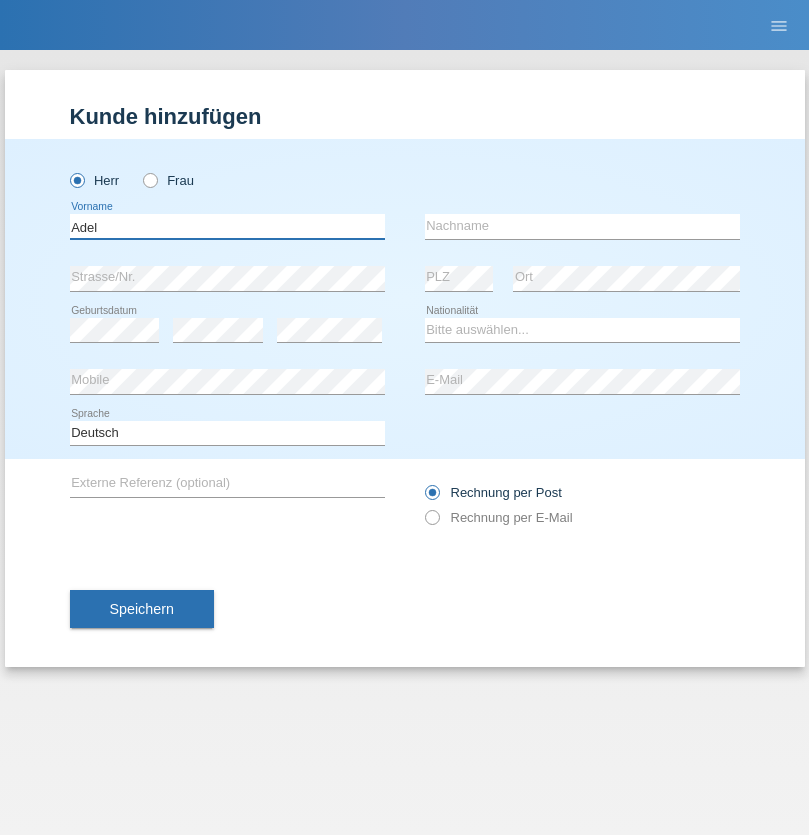 type on "Adel" 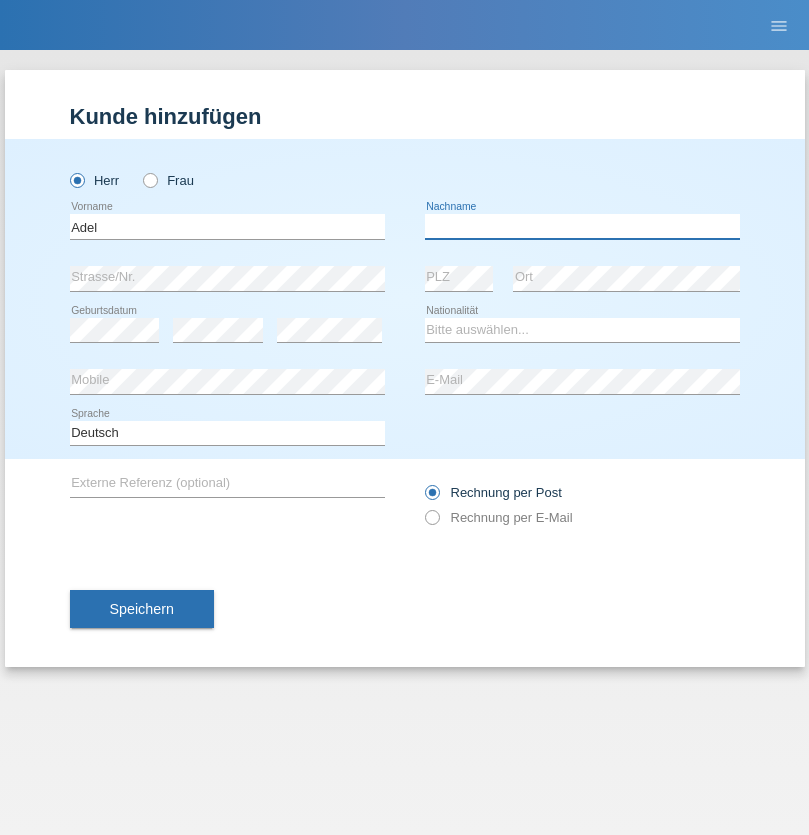 click at bounding box center [582, 226] 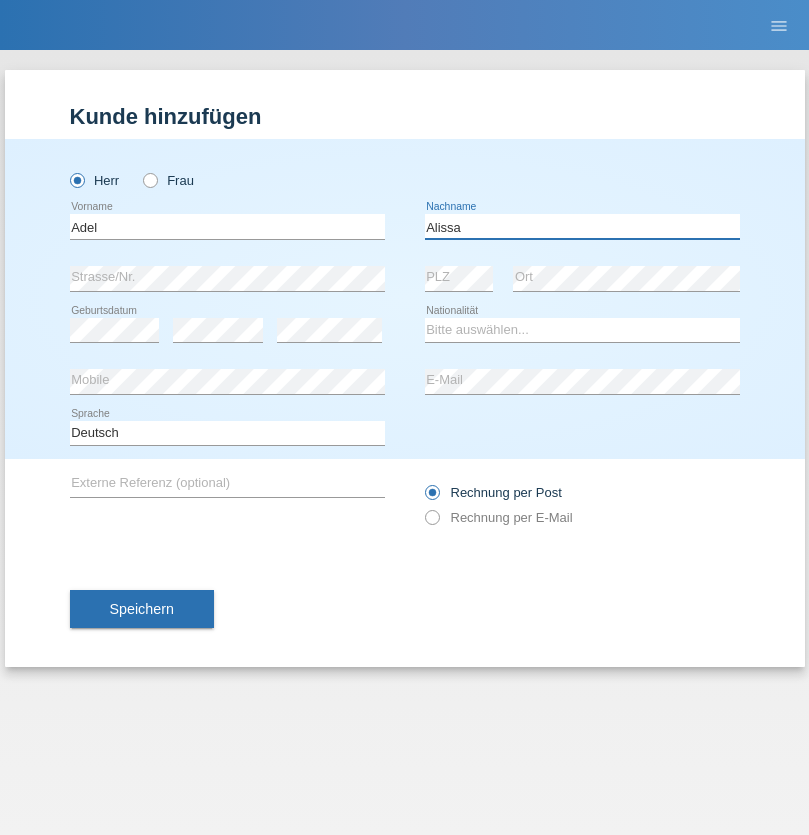 type on "Alissa" 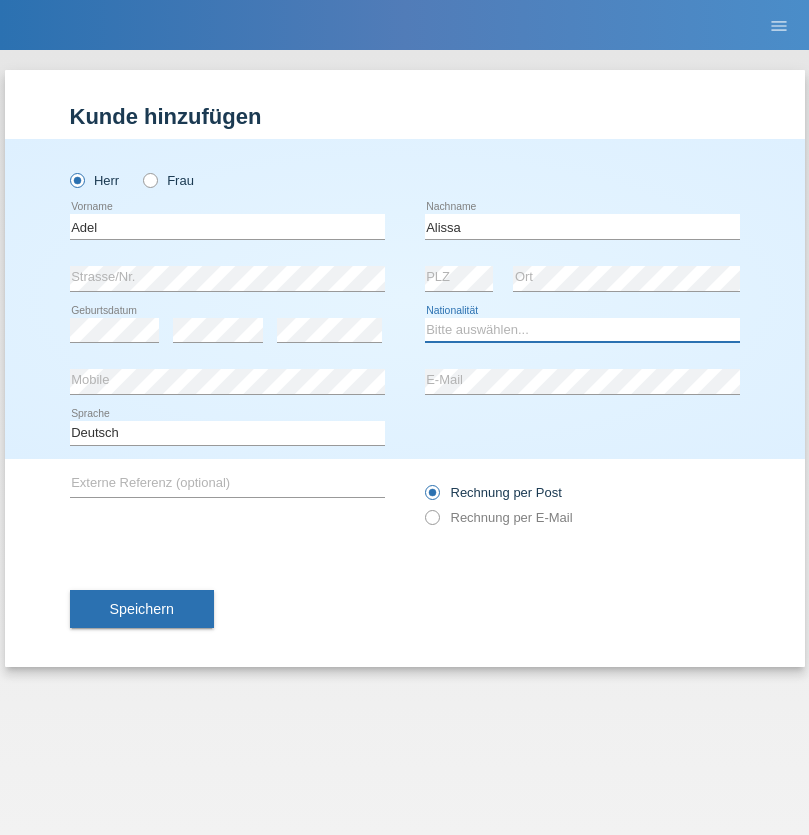 select on "SY" 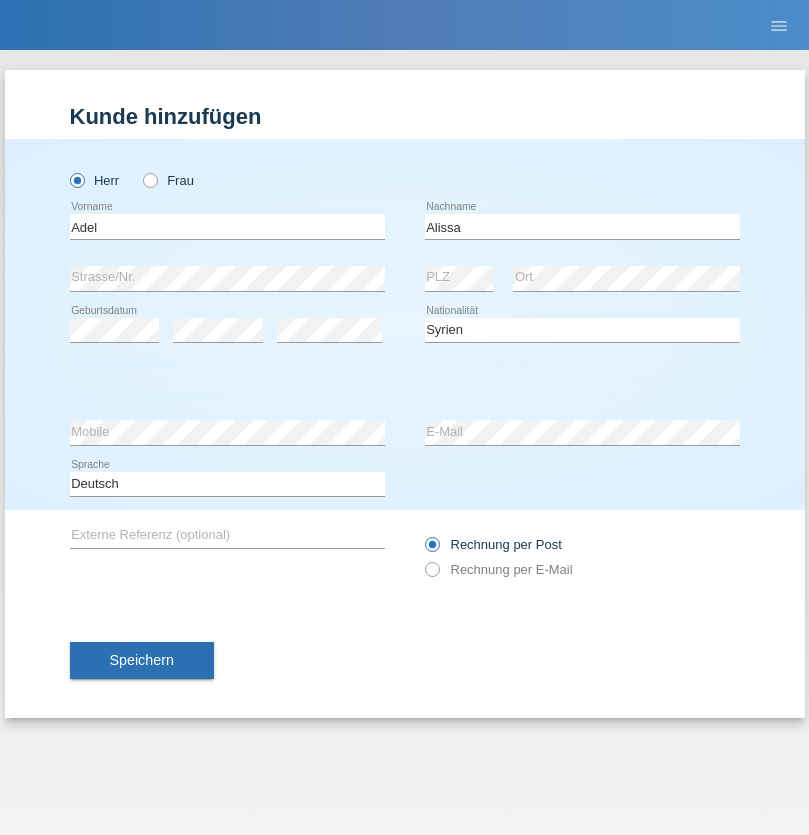 select on "C" 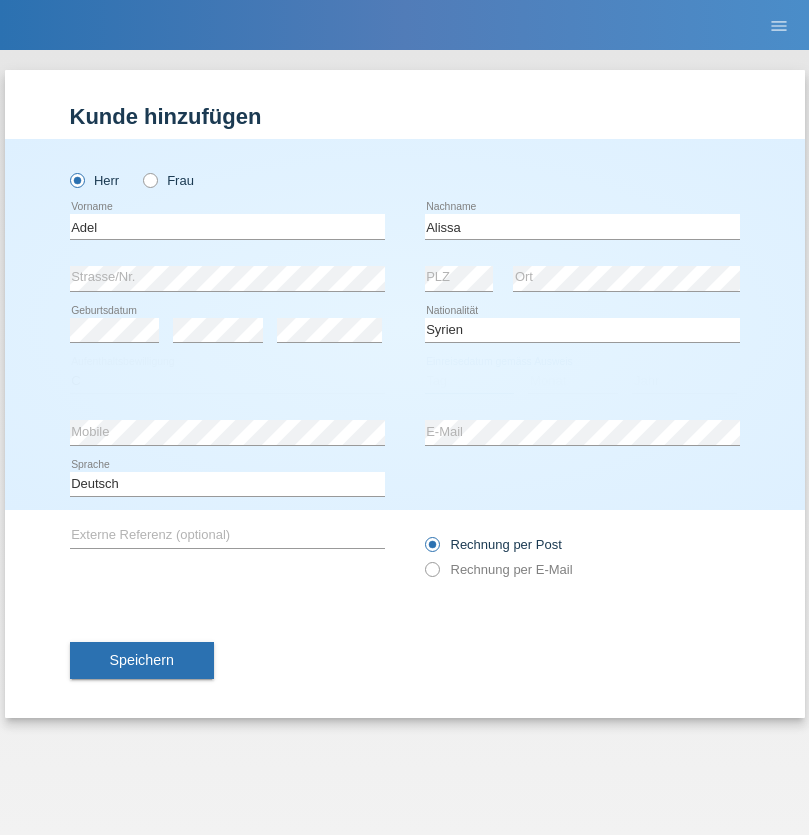 select on "20" 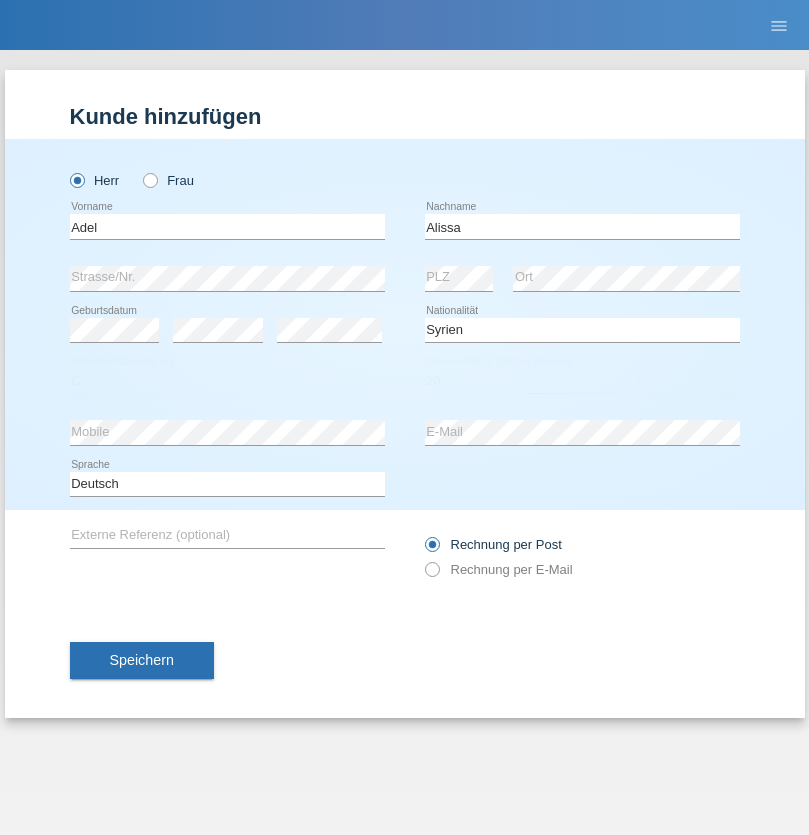 select on "09" 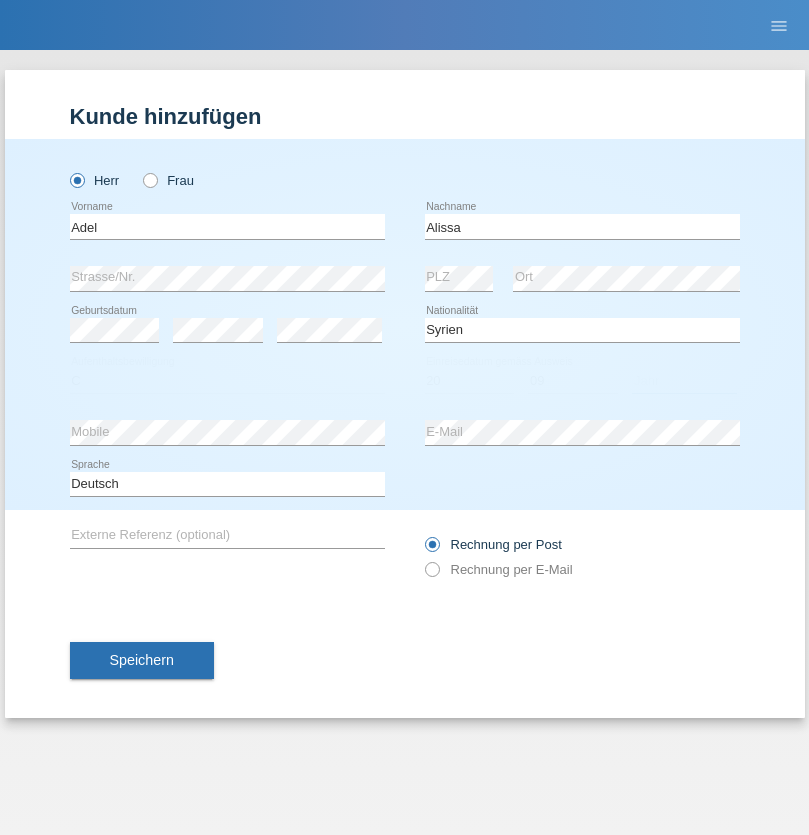 select on "2018" 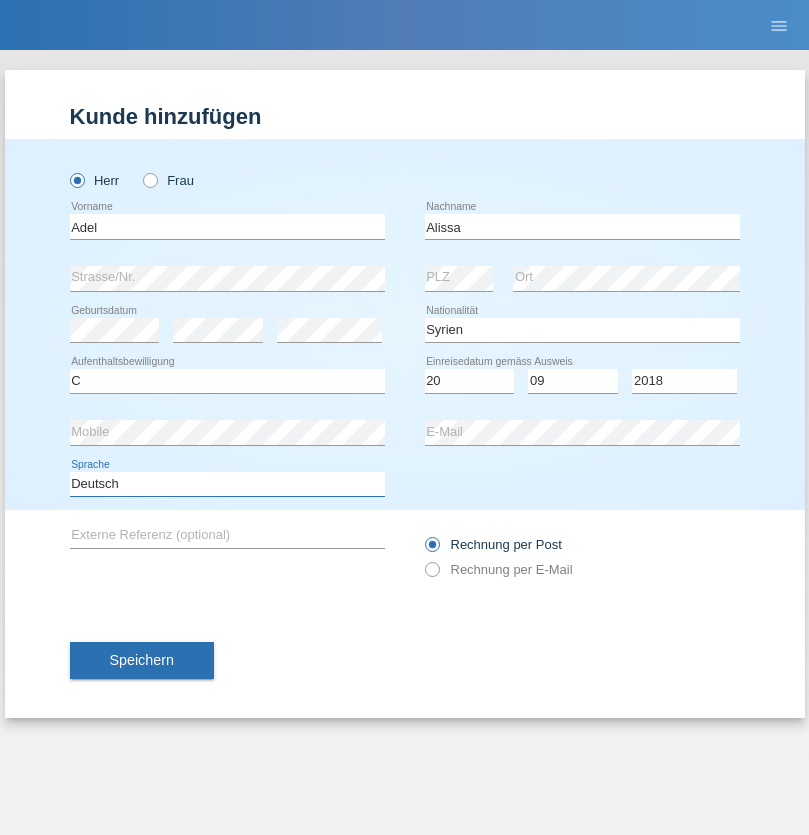 select on "en" 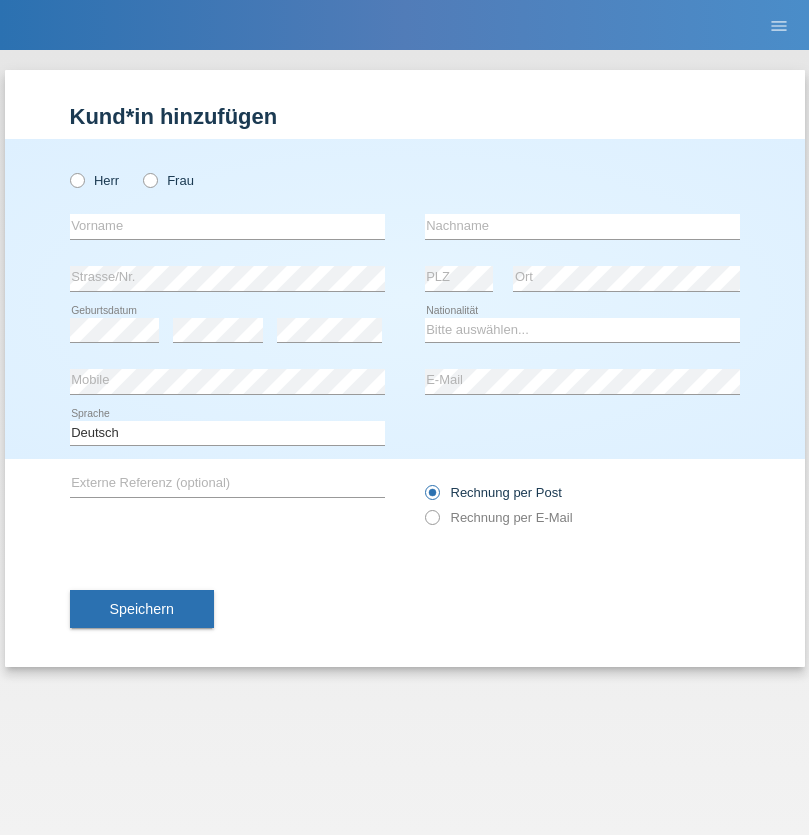 scroll, scrollTop: 0, scrollLeft: 0, axis: both 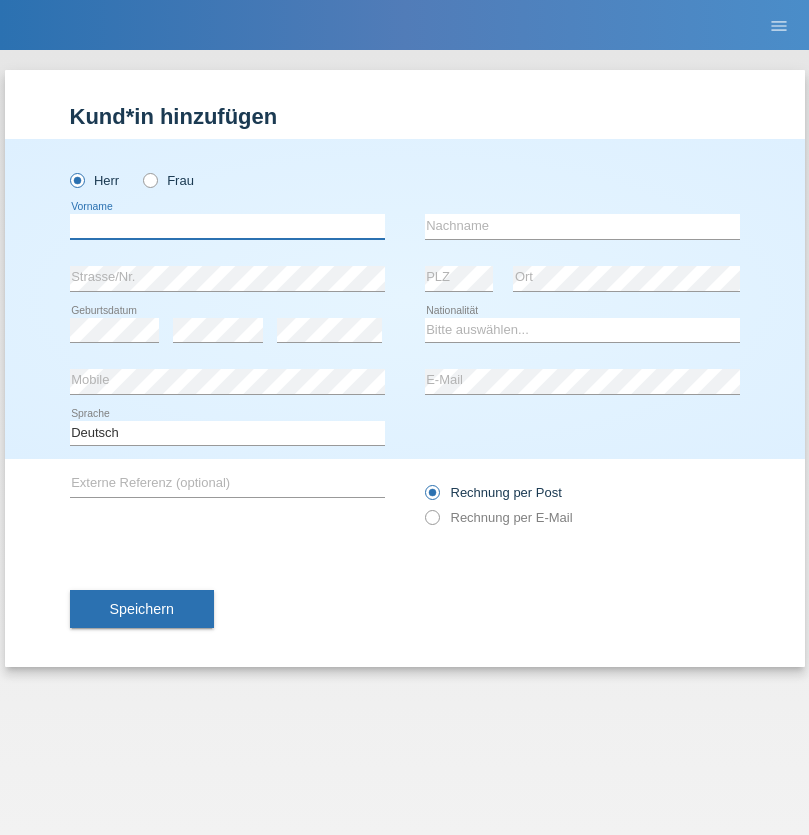 click at bounding box center (227, 226) 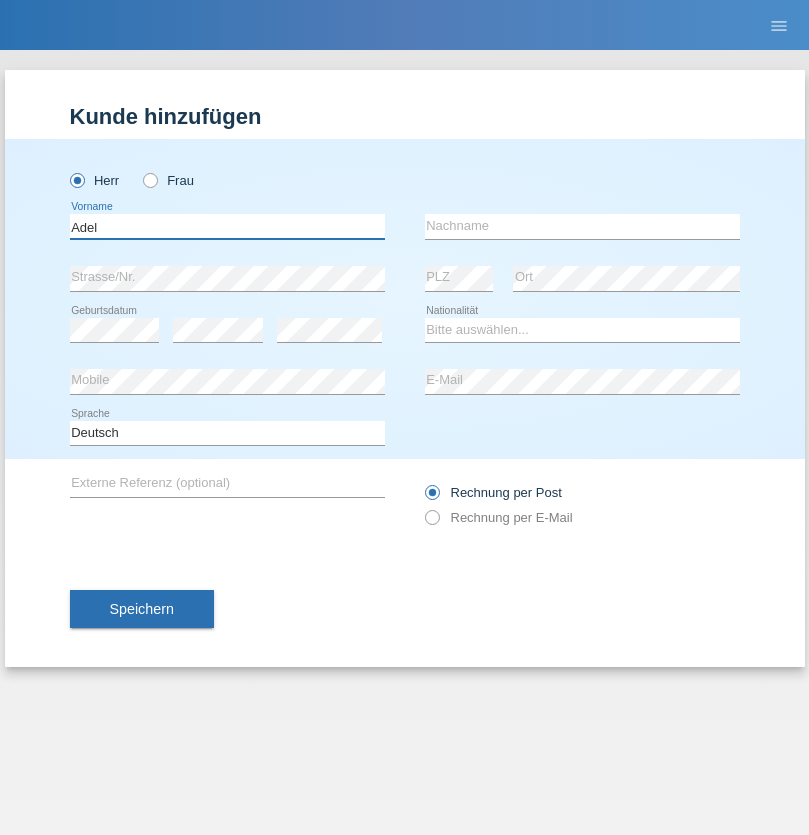 type on "Adel" 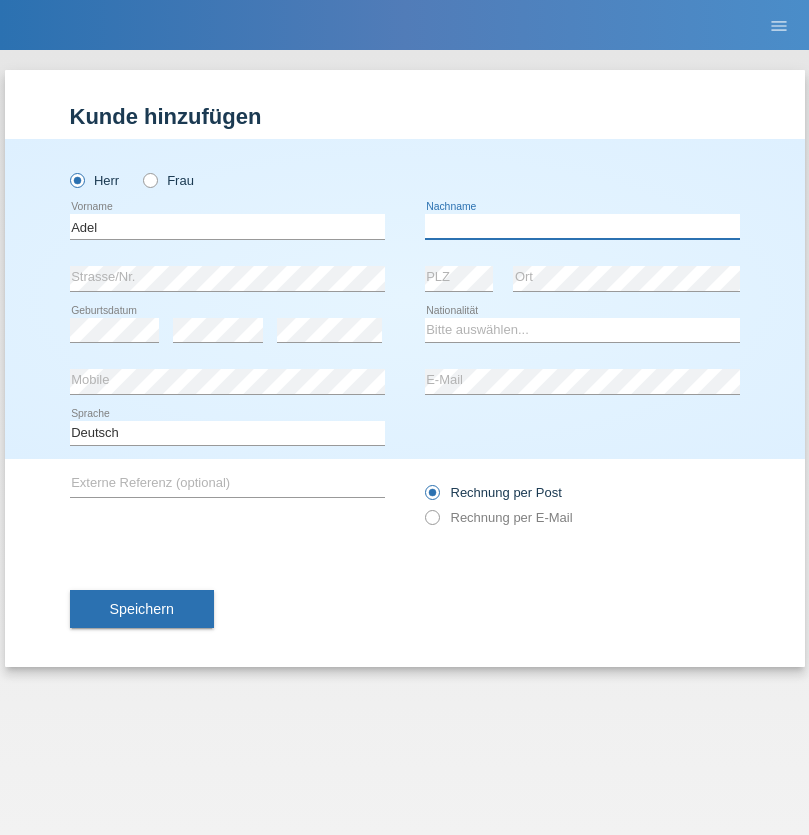 click at bounding box center [582, 226] 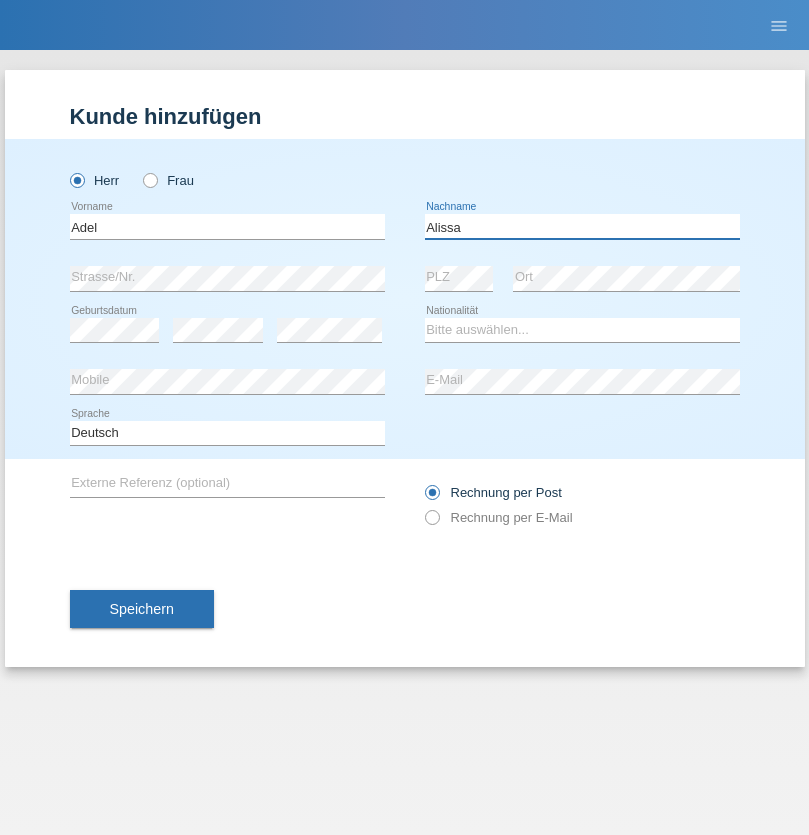 type on "Alissa" 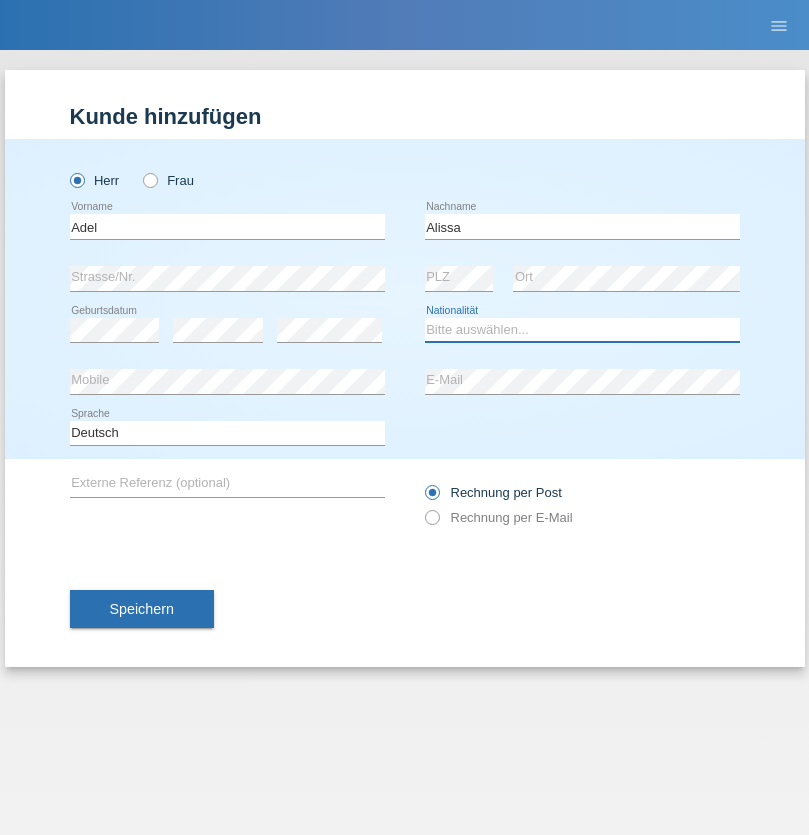 select on "SY" 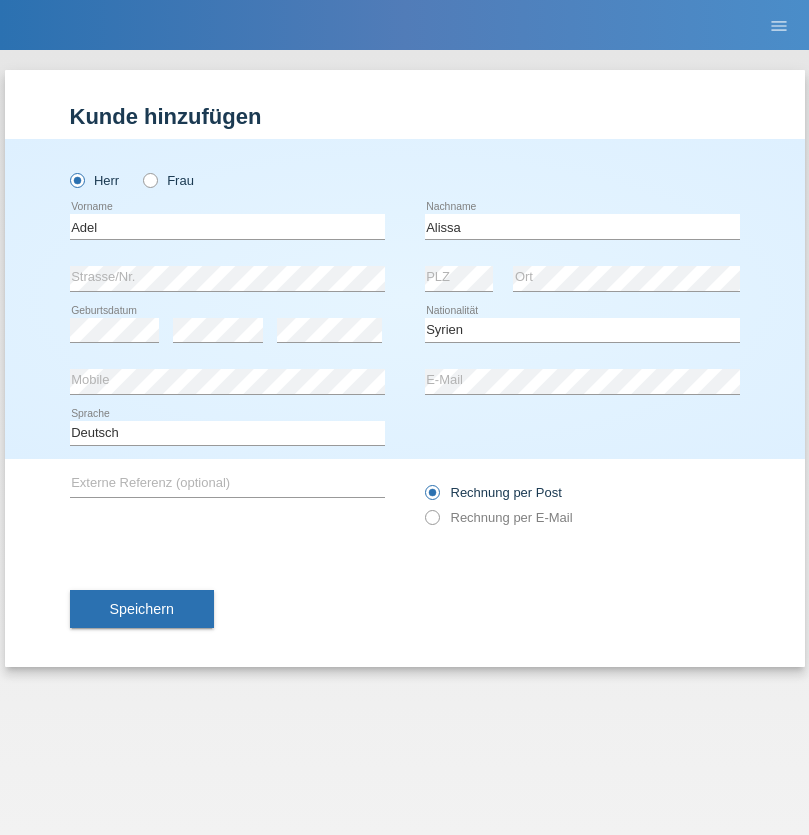 select on "C" 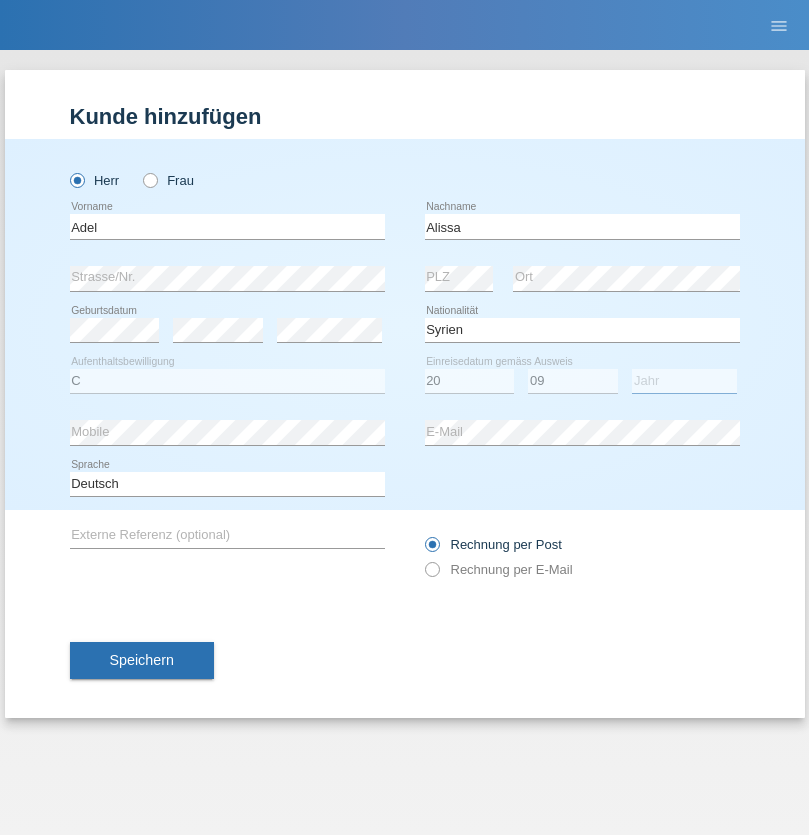 select on "2018" 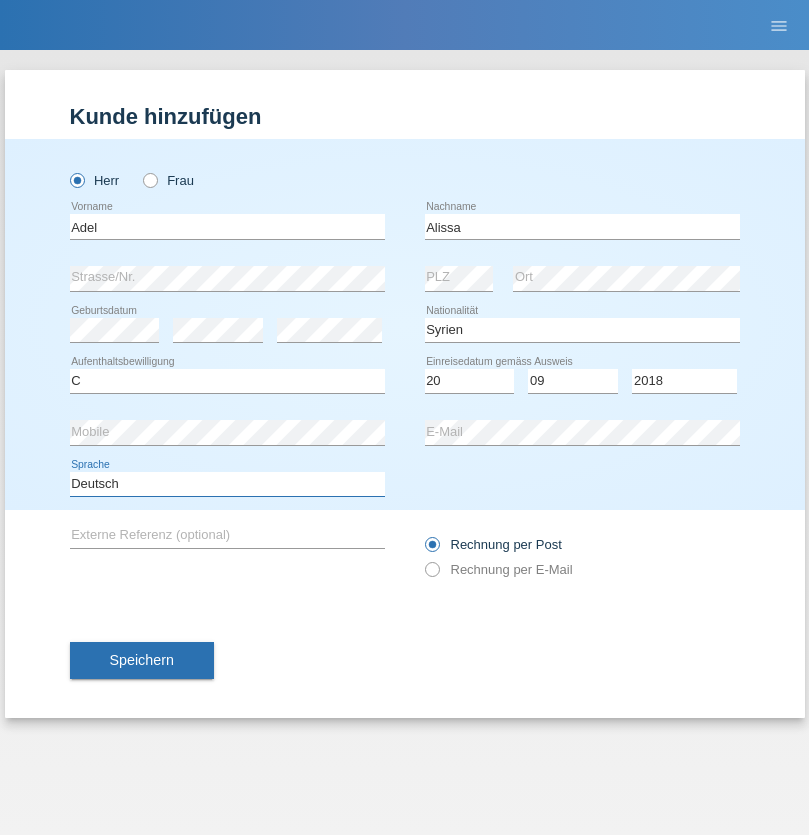 select on "en" 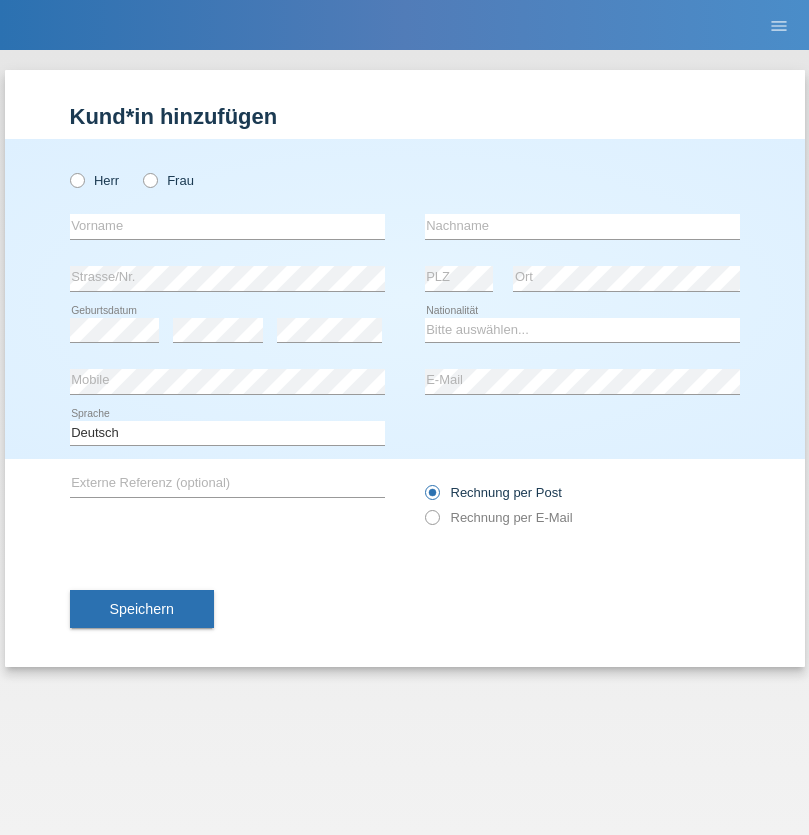 scroll, scrollTop: 0, scrollLeft: 0, axis: both 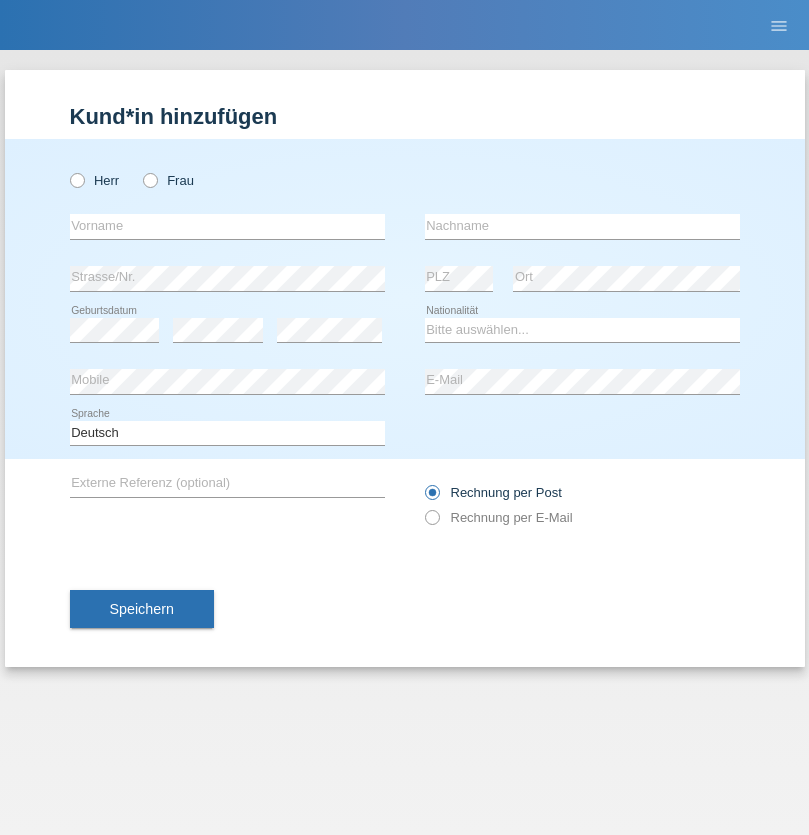 radio on "true" 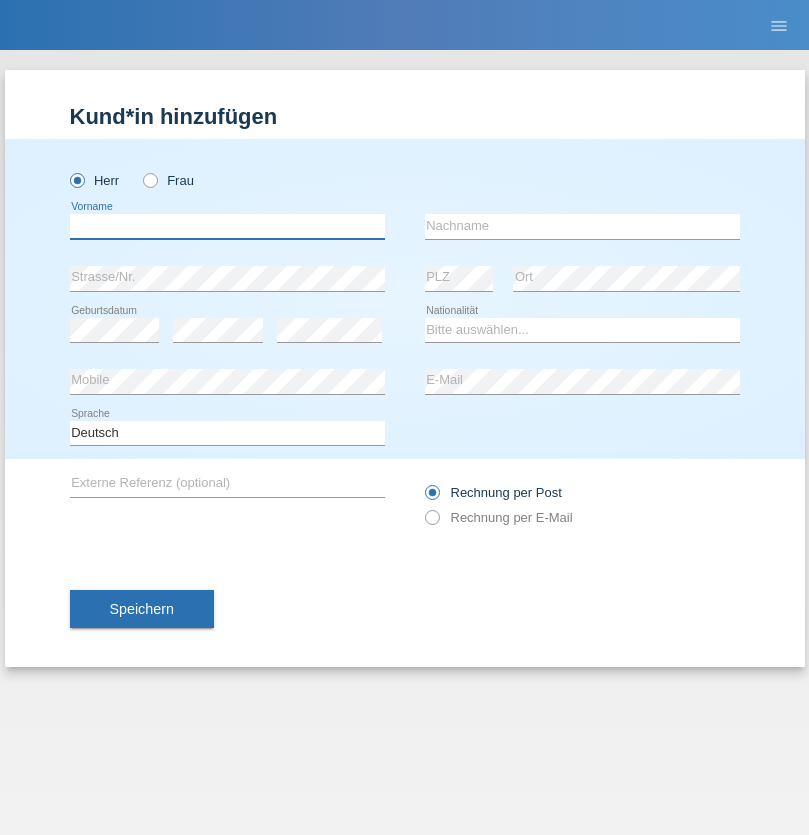 click at bounding box center [227, 226] 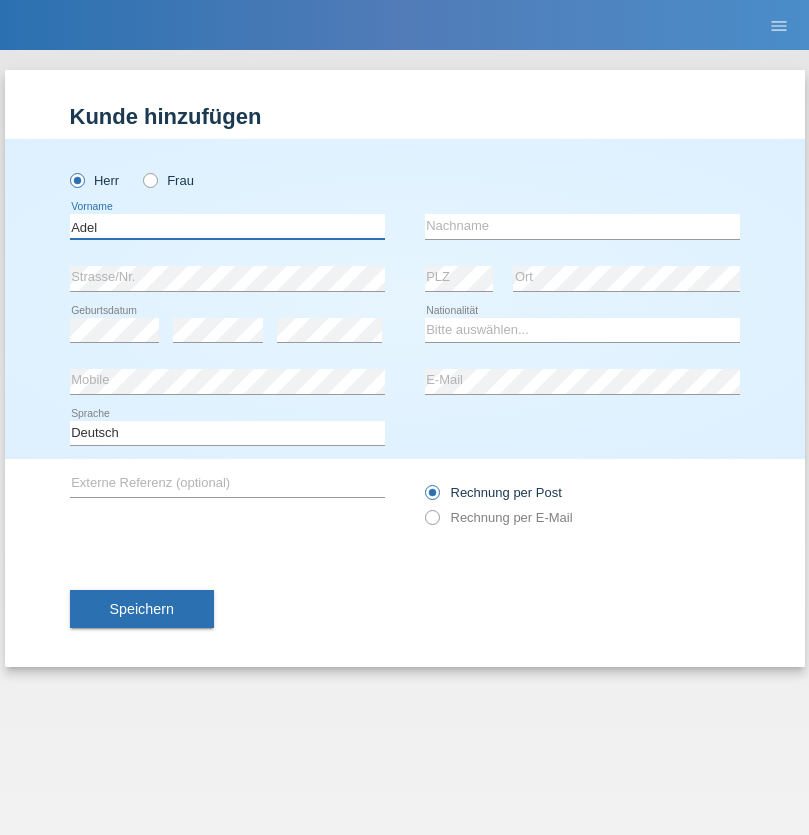 type on "Adel" 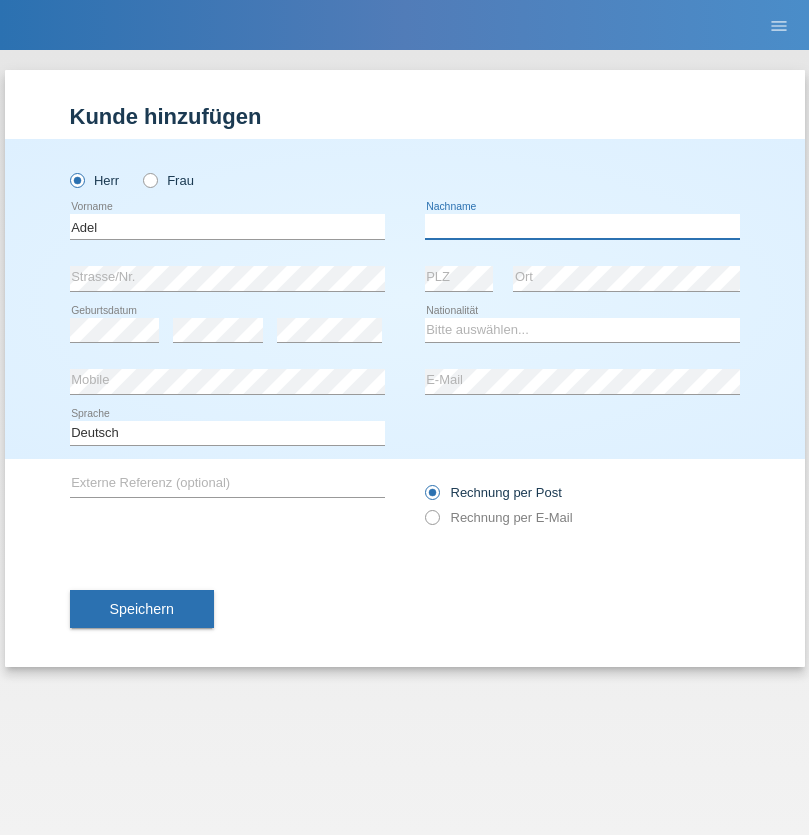 click at bounding box center (582, 226) 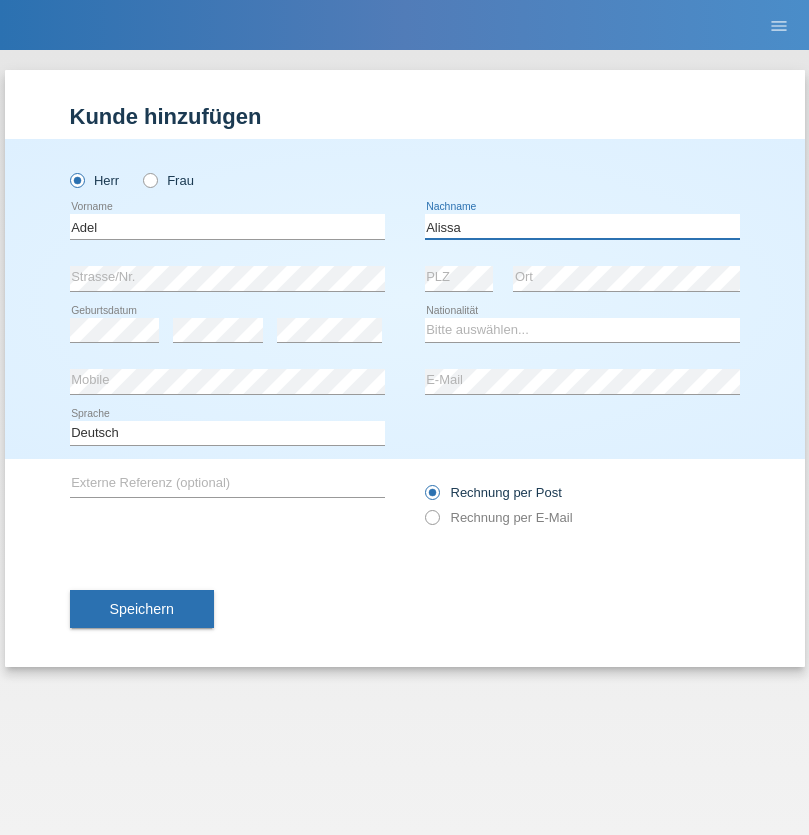 type on "Alissa" 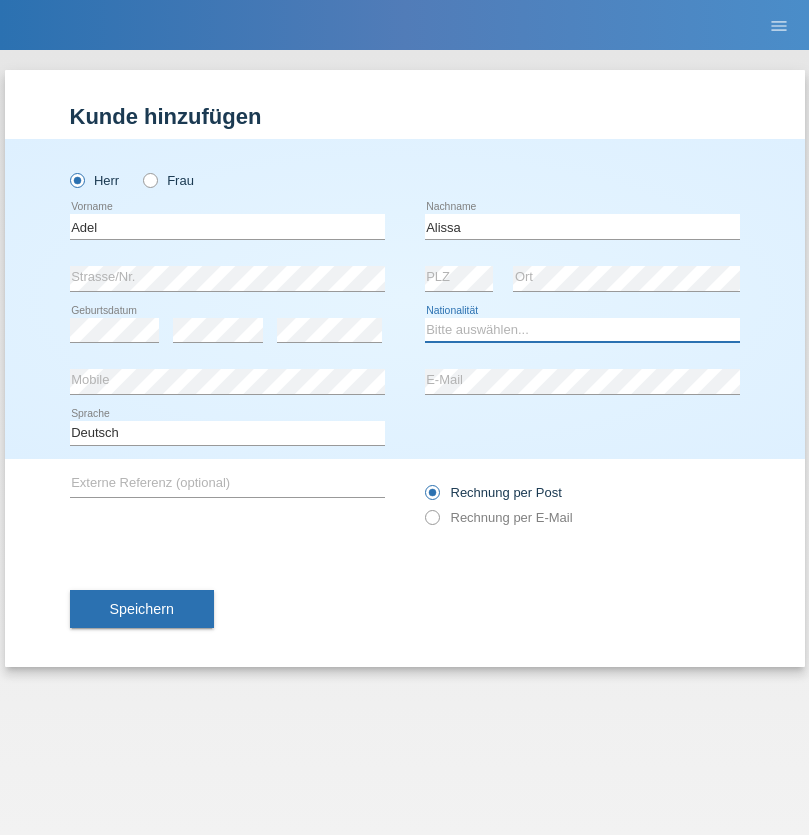 select on "SY" 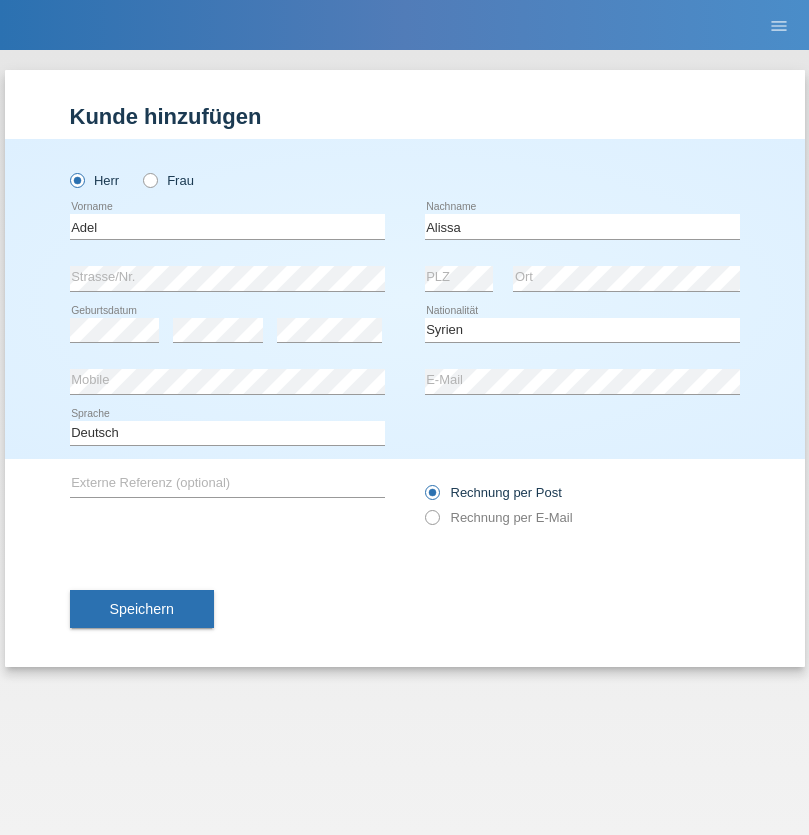 select on "C" 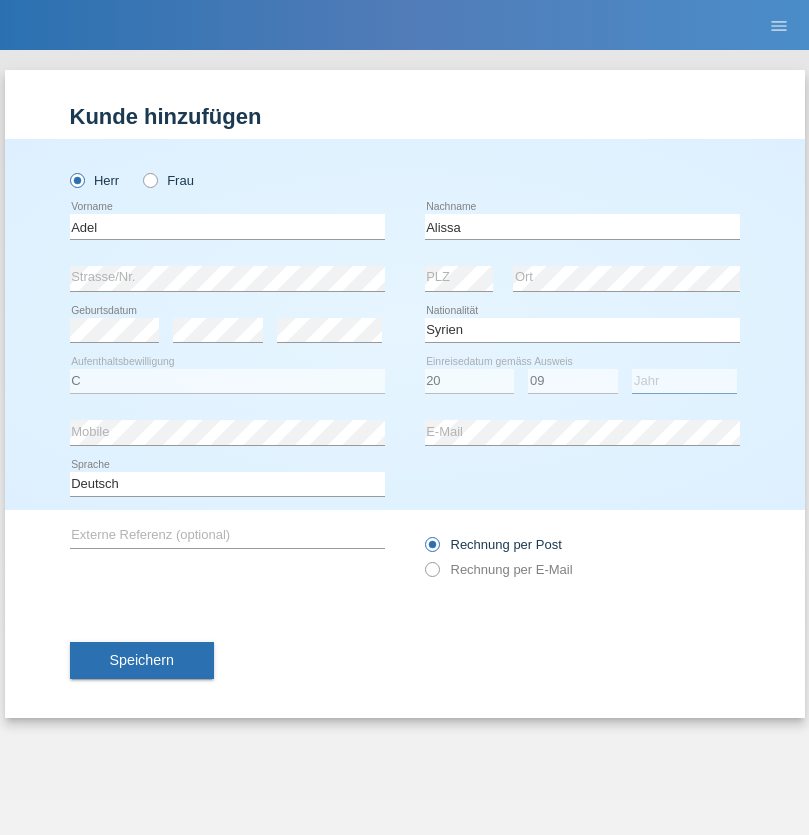 select on "2018" 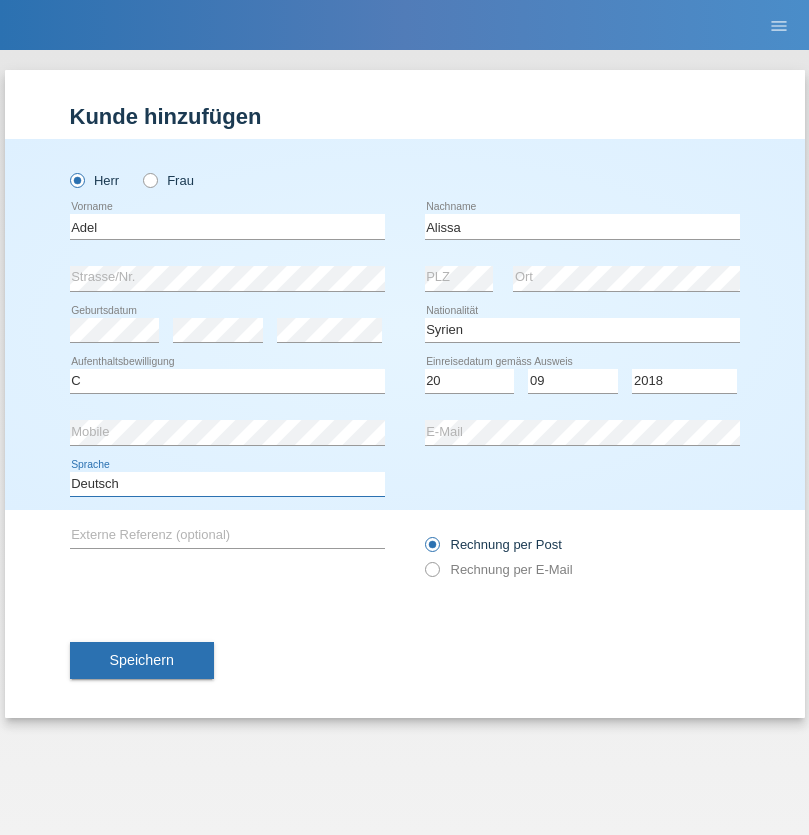 select on "en" 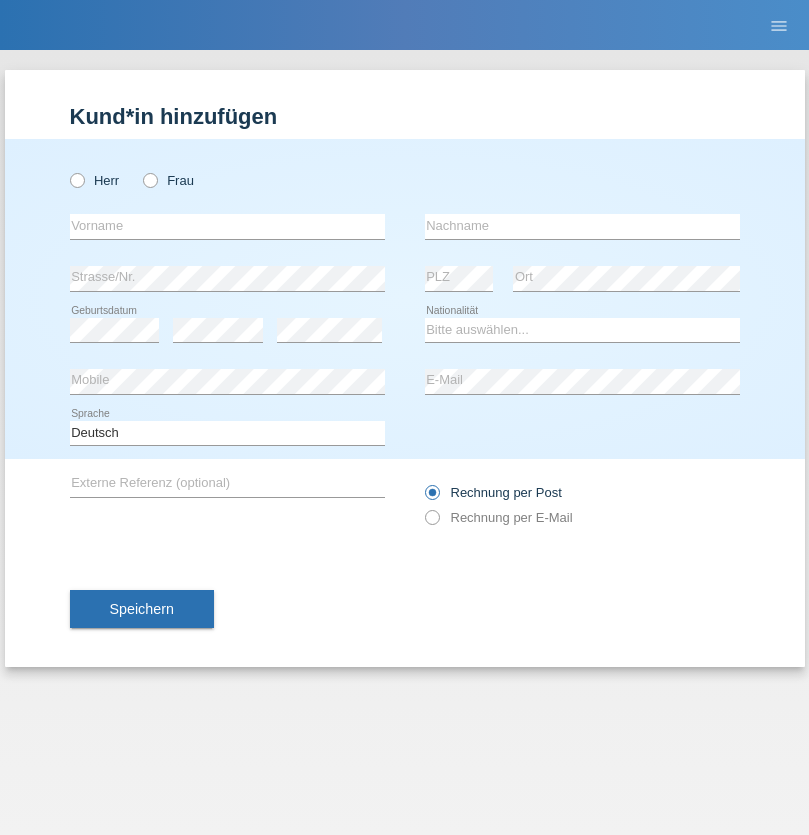 scroll, scrollTop: 0, scrollLeft: 0, axis: both 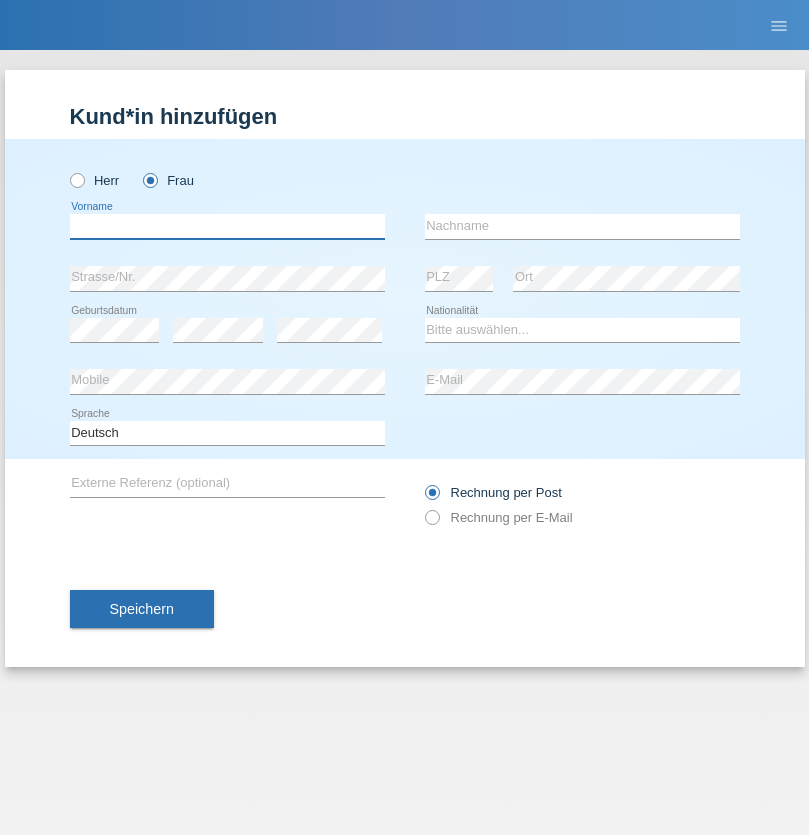 click at bounding box center (227, 226) 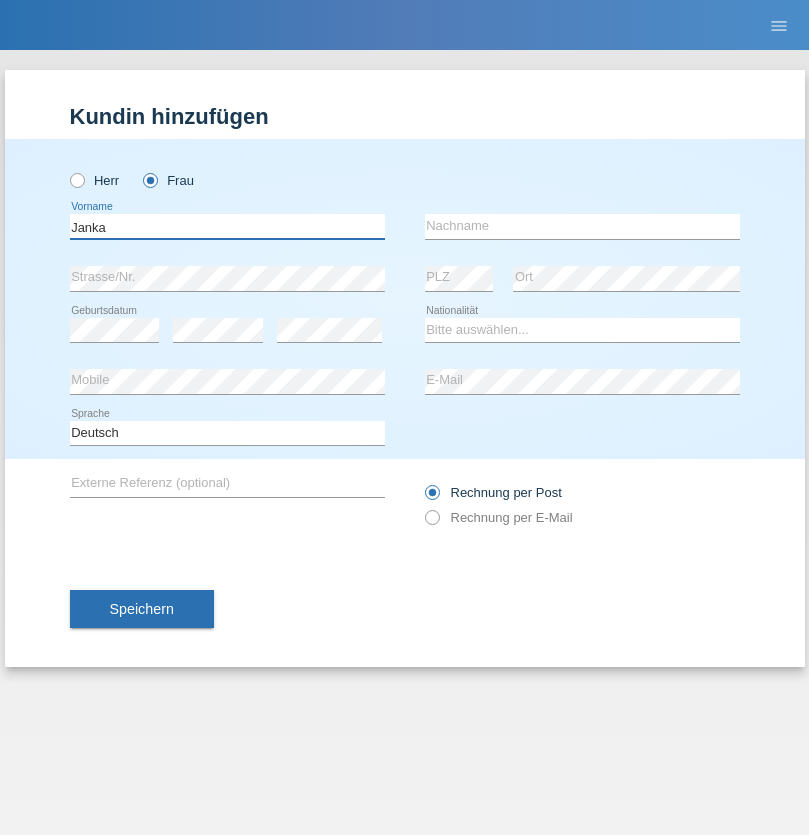type on "Janka" 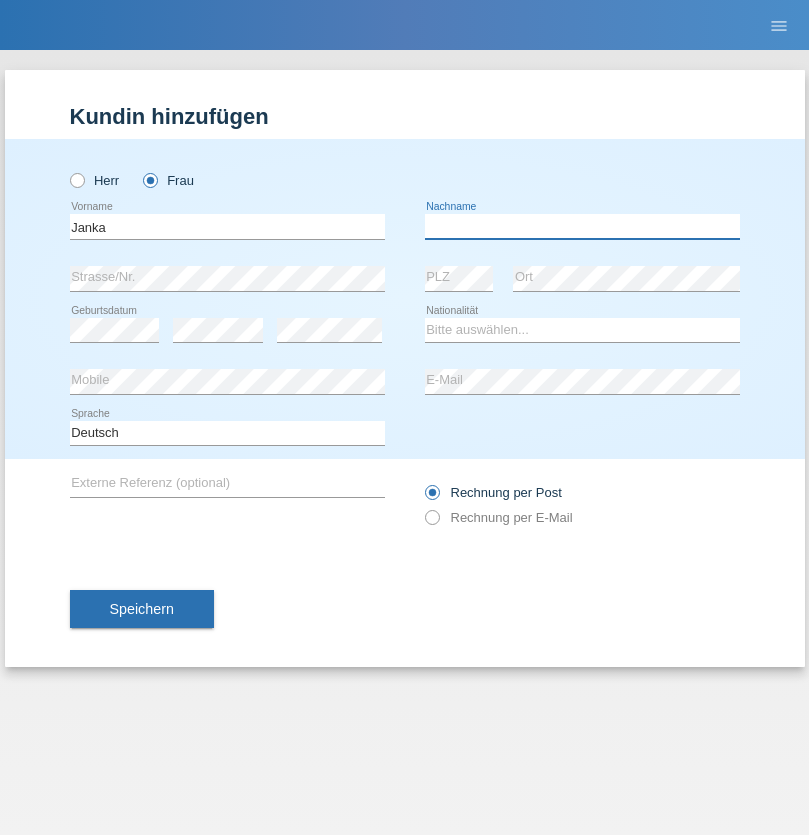click at bounding box center (582, 226) 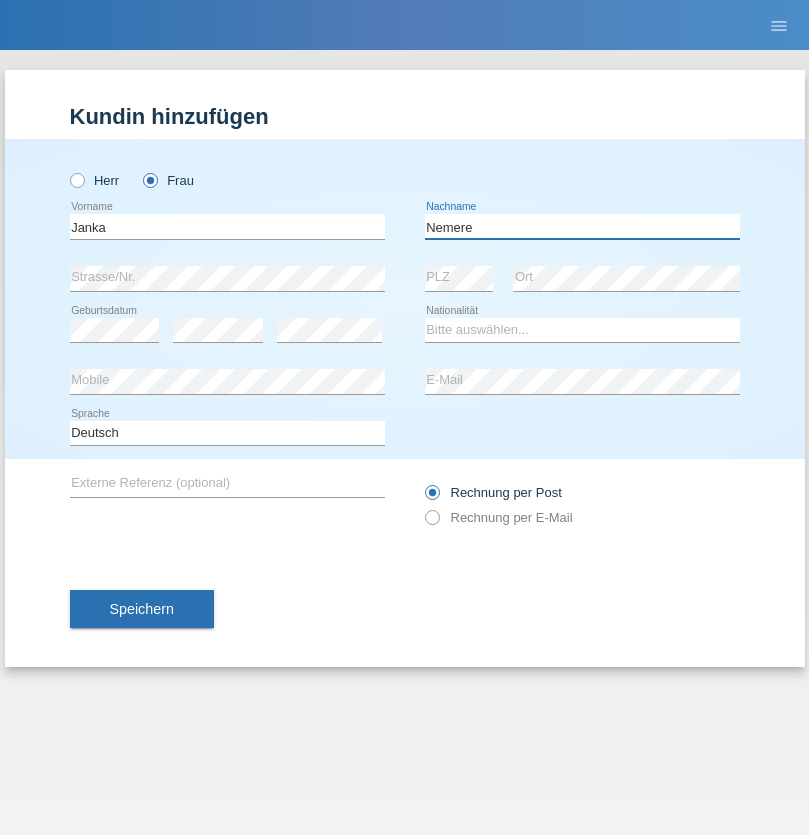 type on "Nemere" 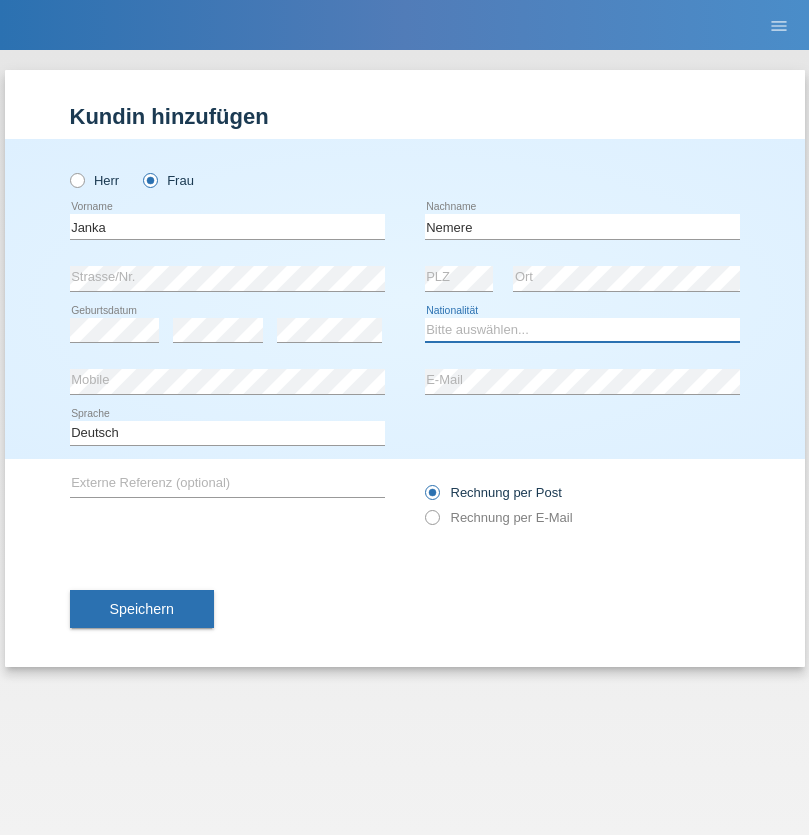 select on "HU" 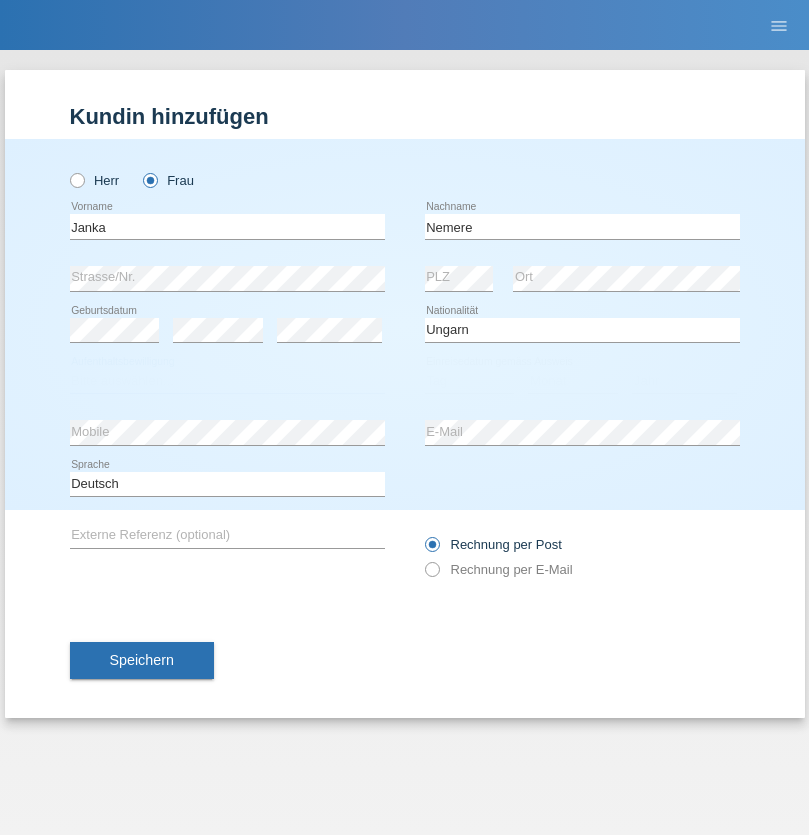 select on "C" 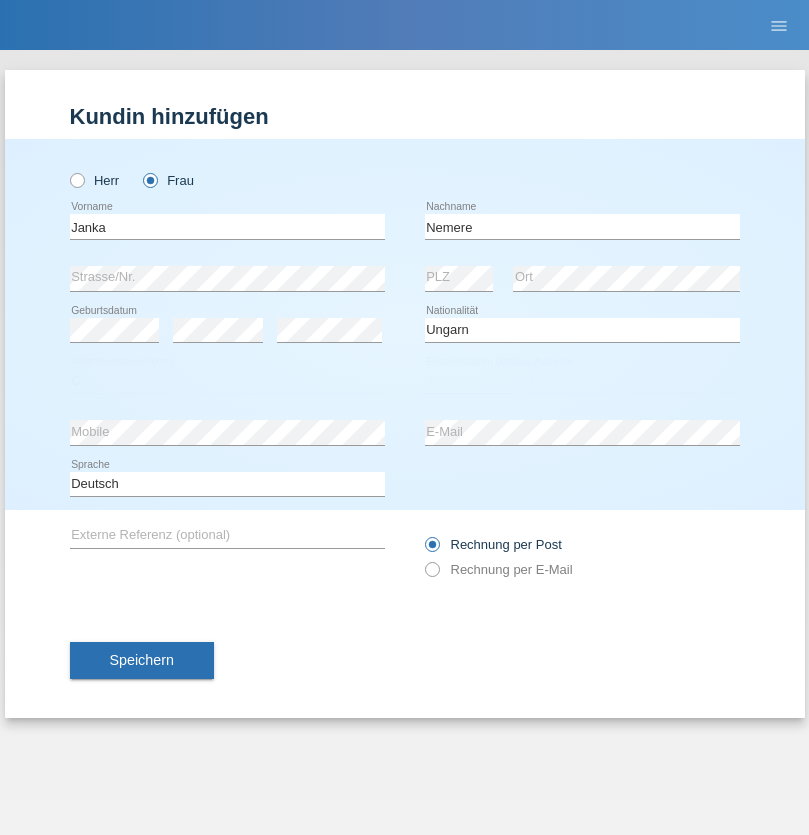 select on "13" 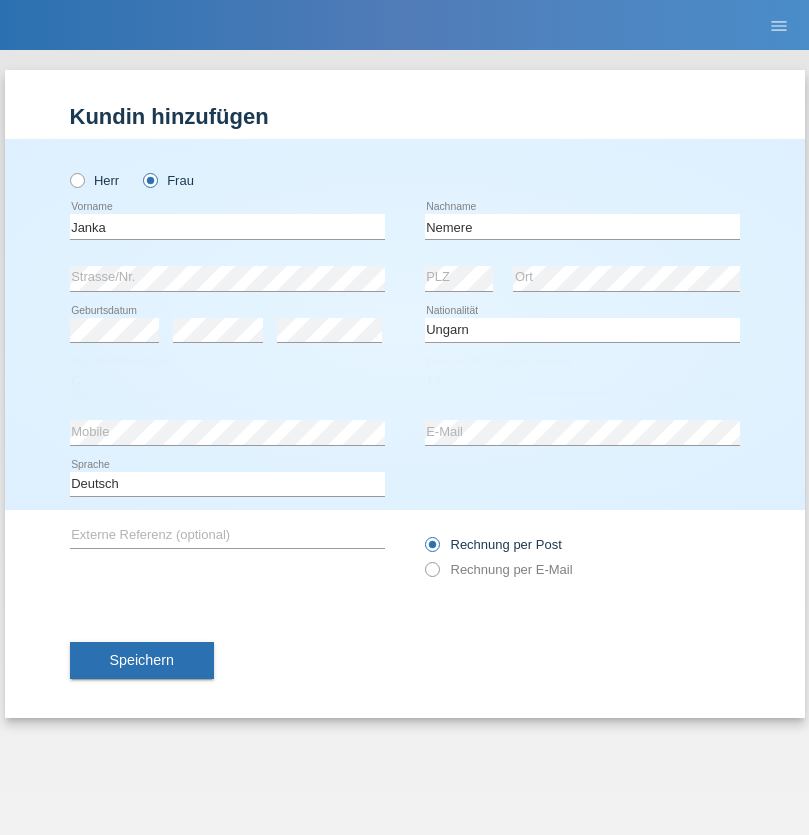 select on "12" 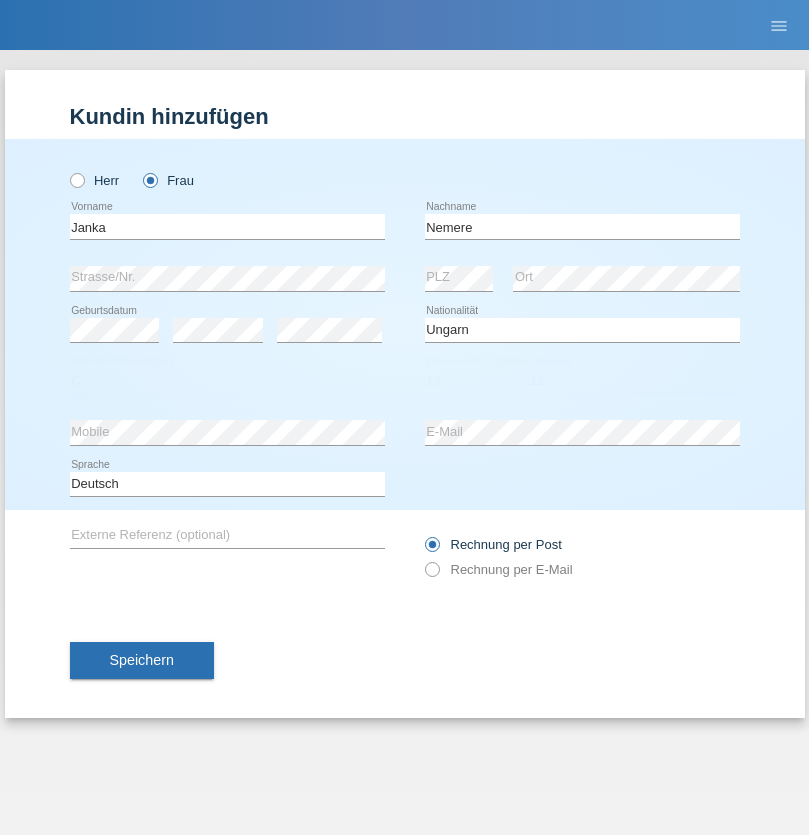 select on "2021" 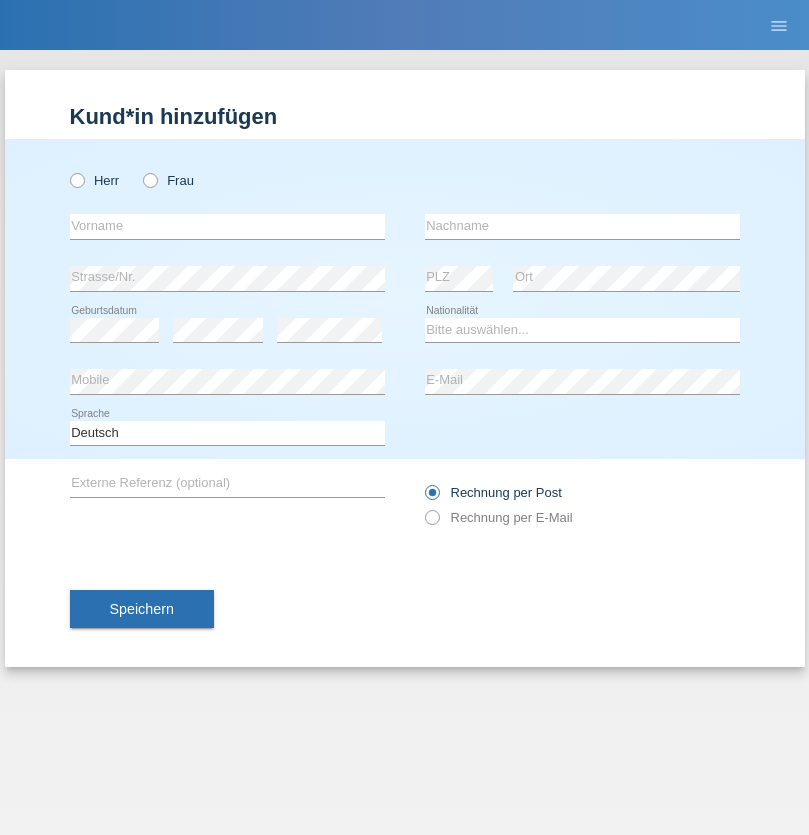 scroll, scrollTop: 0, scrollLeft: 0, axis: both 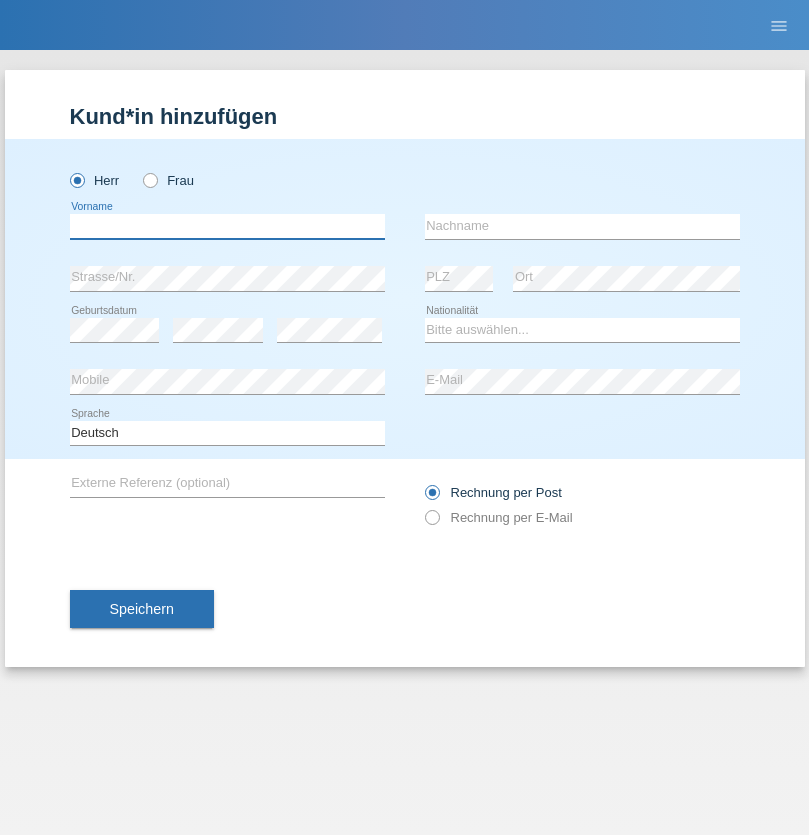 click at bounding box center [227, 226] 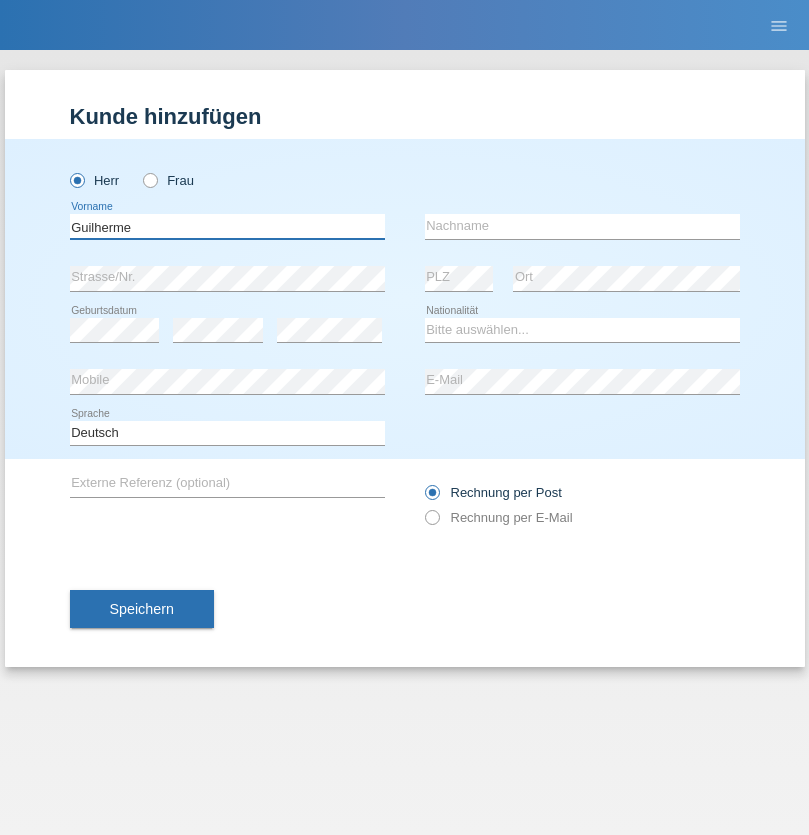 type on "Guilherme" 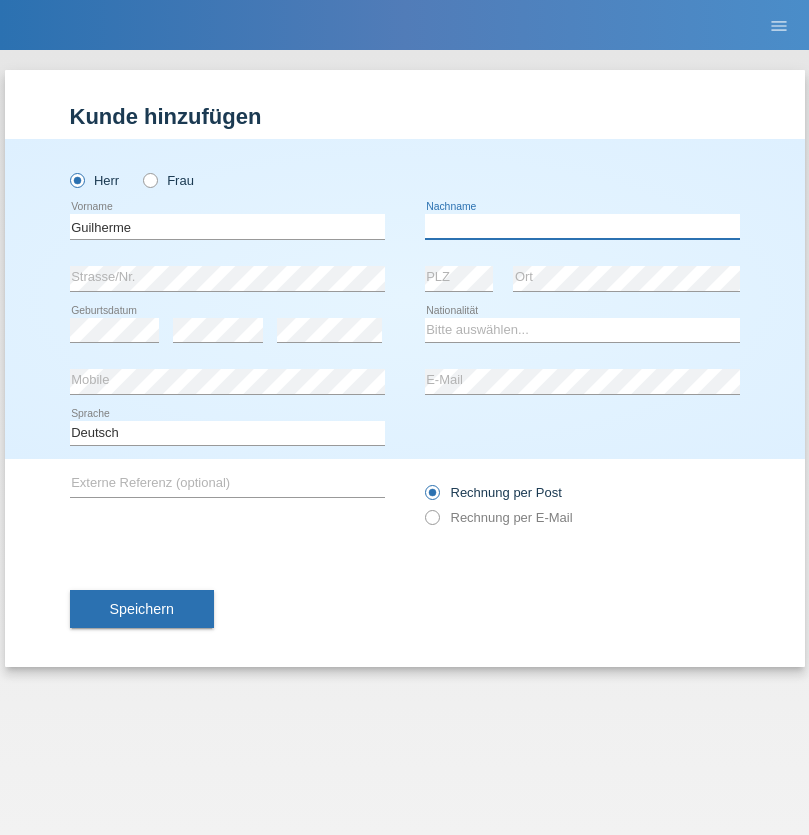 click at bounding box center (582, 226) 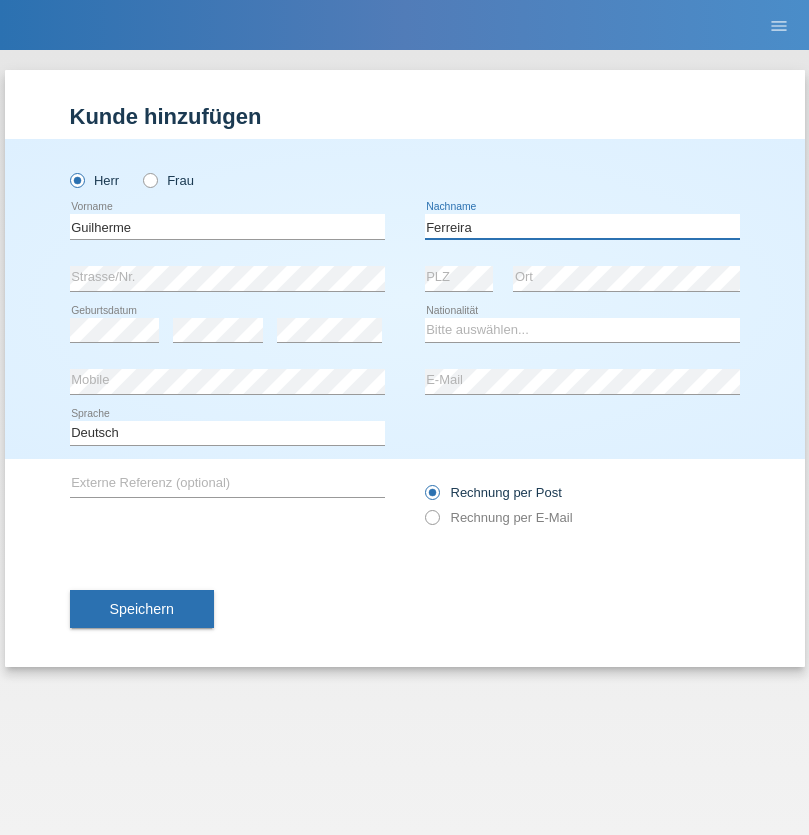 type on "Ferreira" 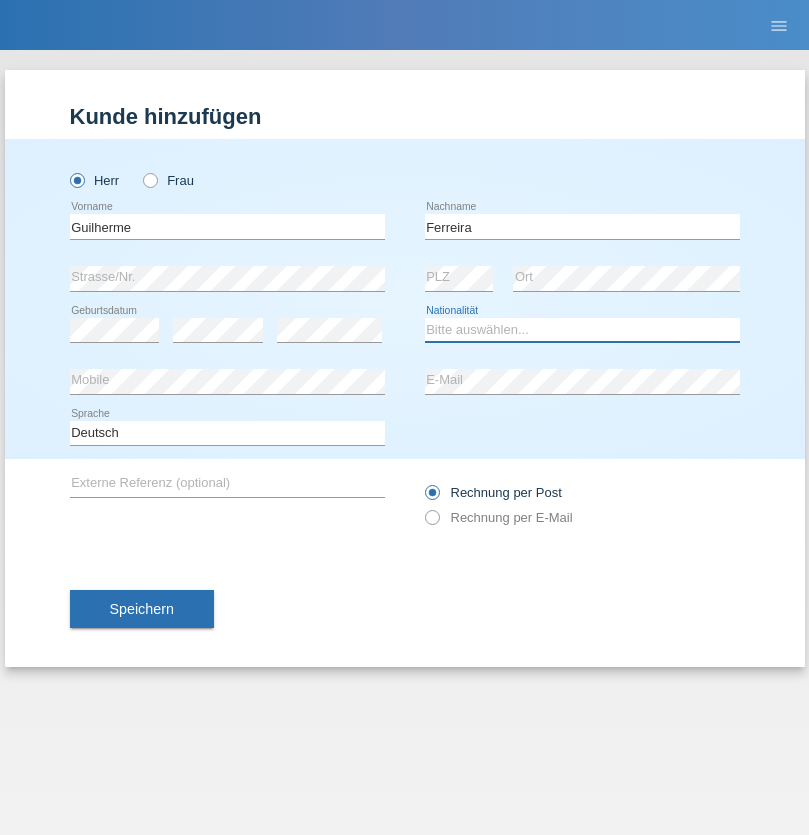 select on "PT" 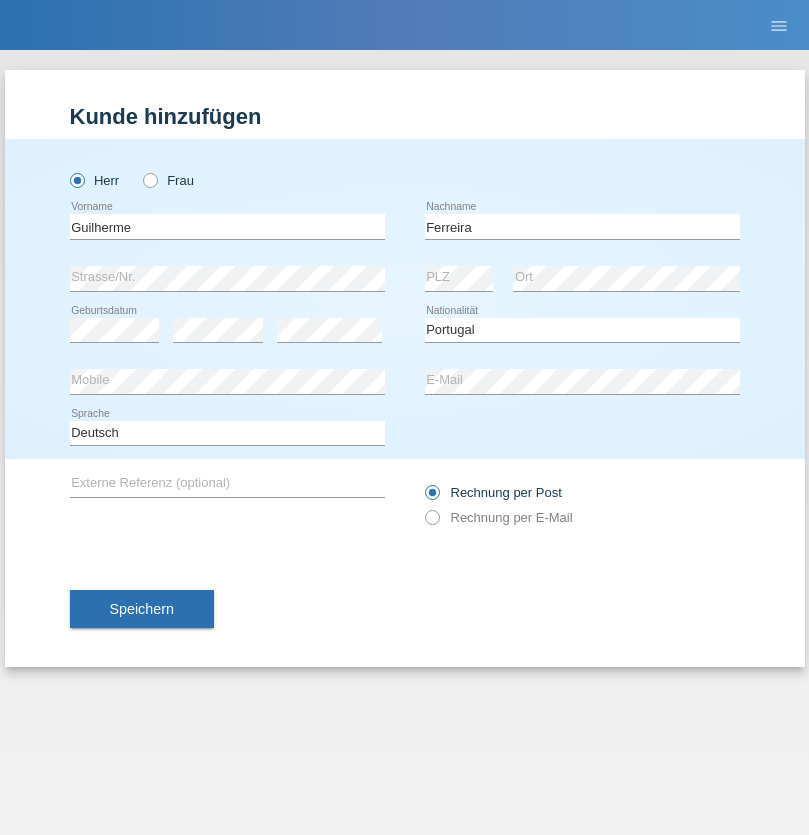 select on "C" 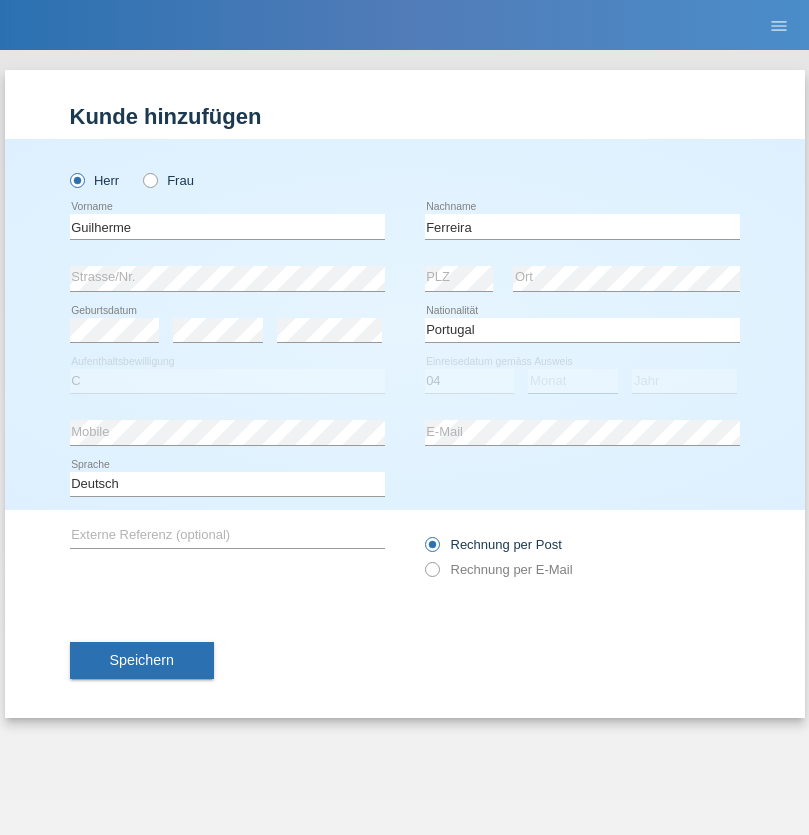 select on "09" 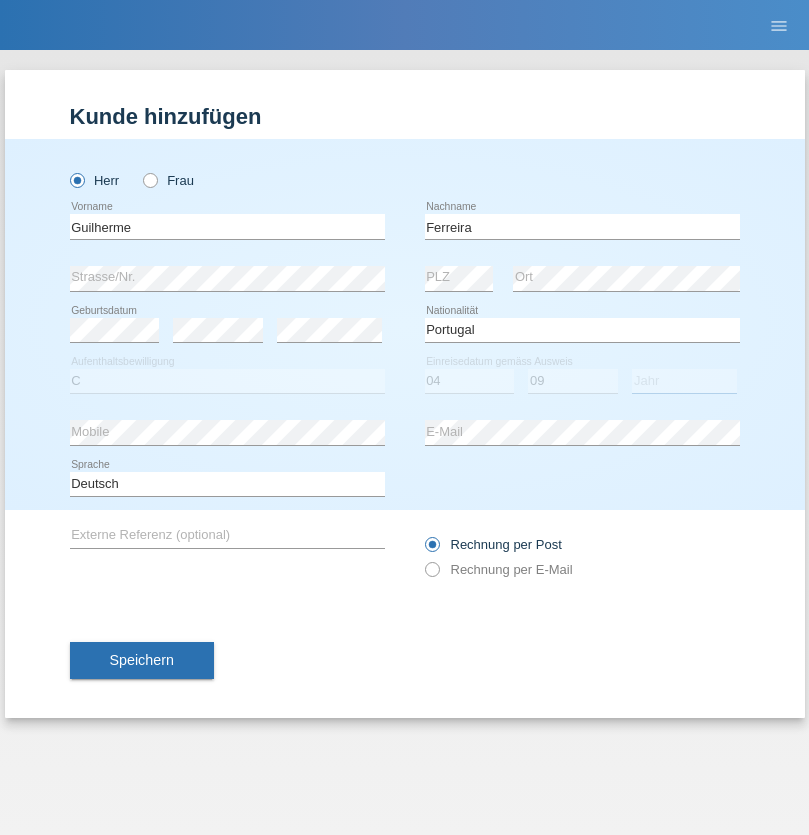 select on "2021" 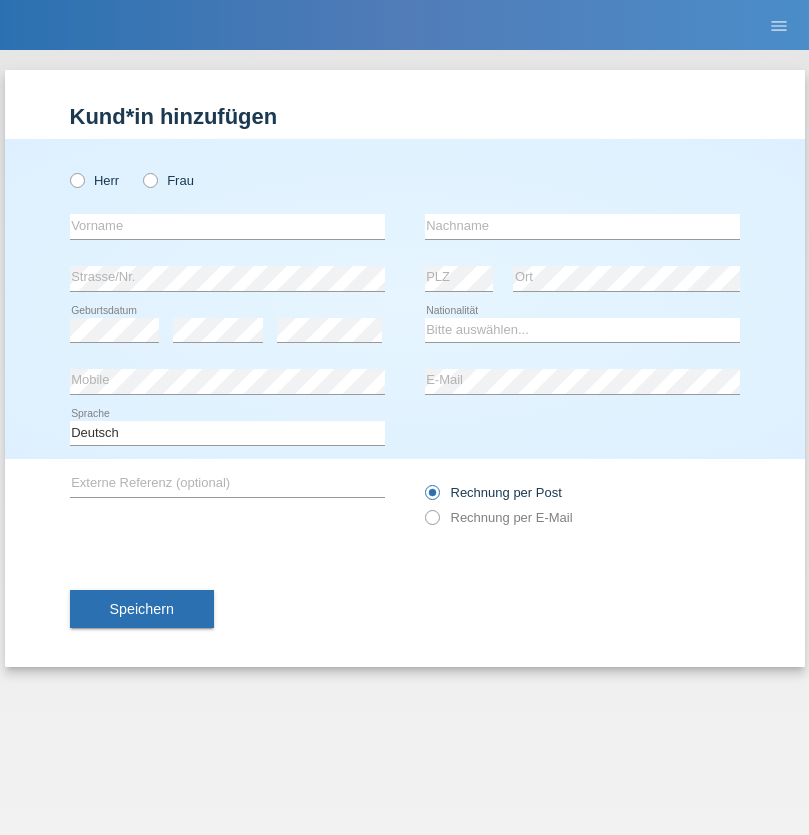 scroll, scrollTop: 0, scrollLeft: 0, axis: both 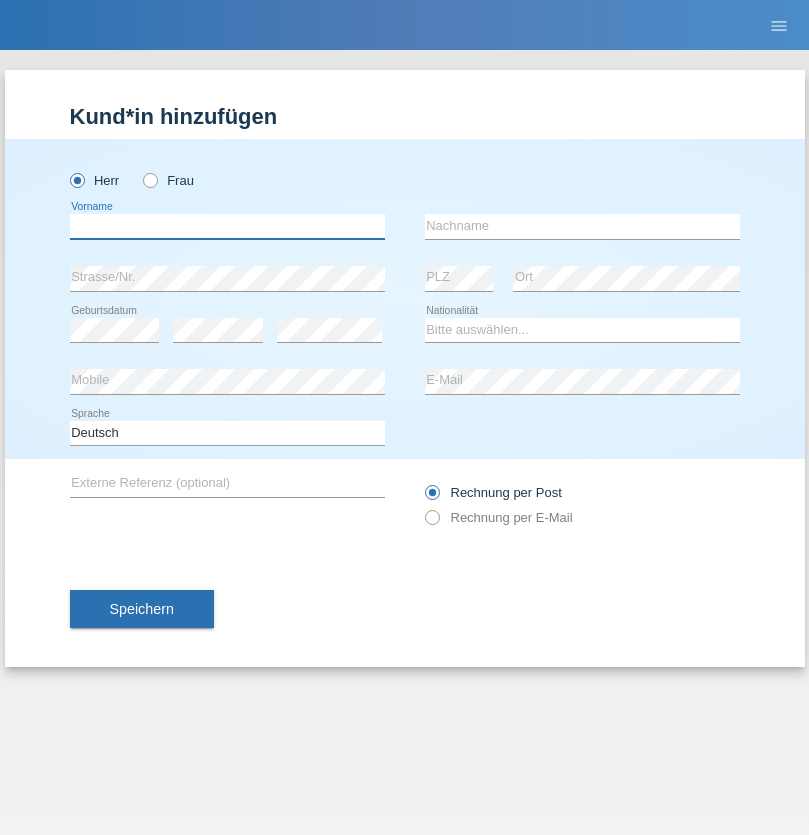click at bounding box center (227, 226) 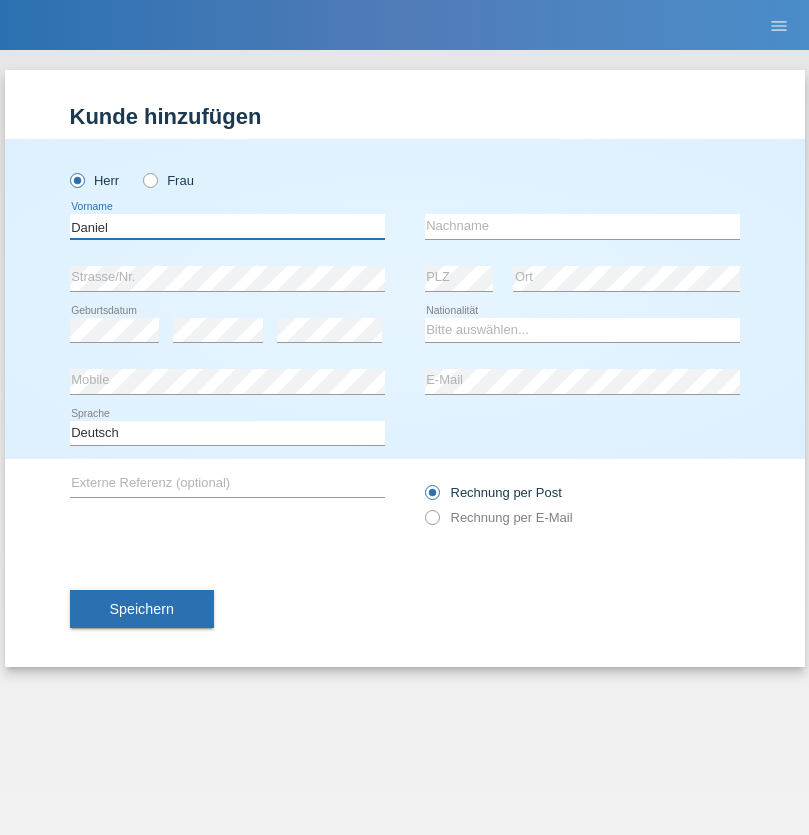 type on "Daniel" 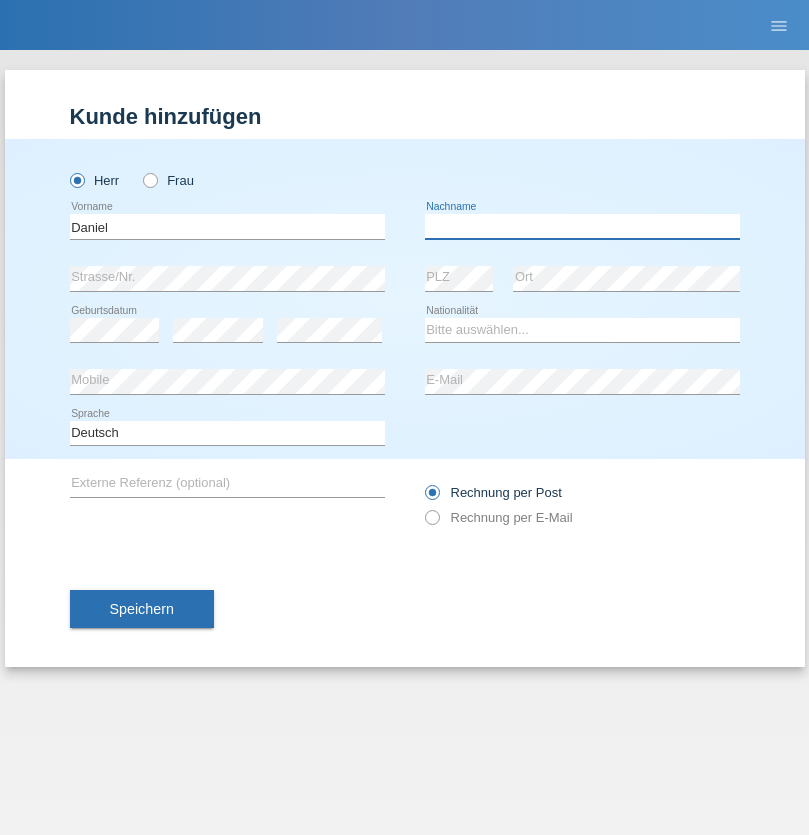 click at bounding box center [582, 226] 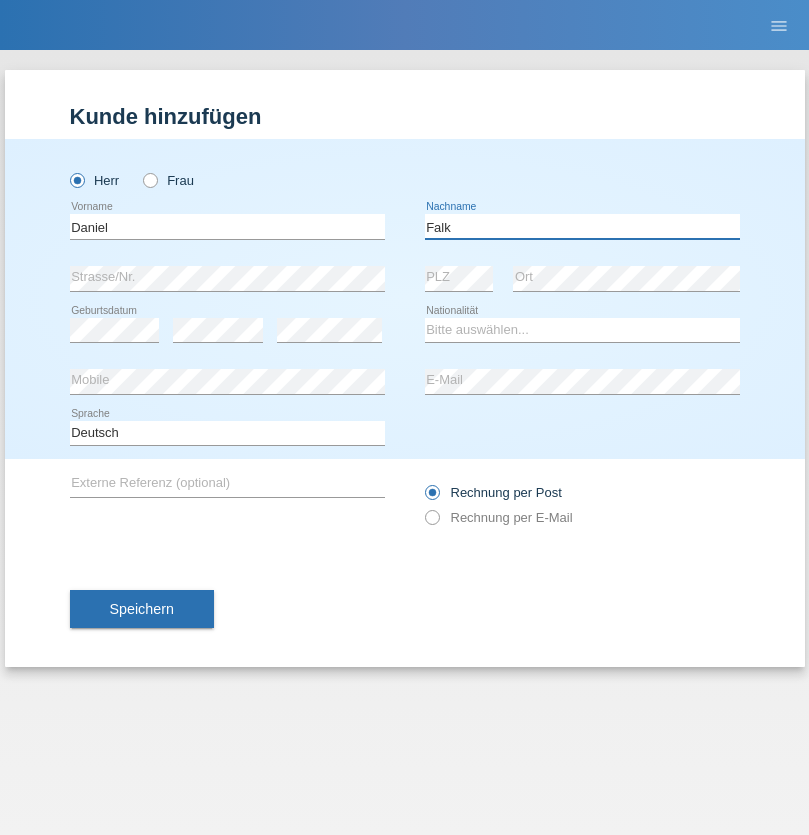 type on "Falk" 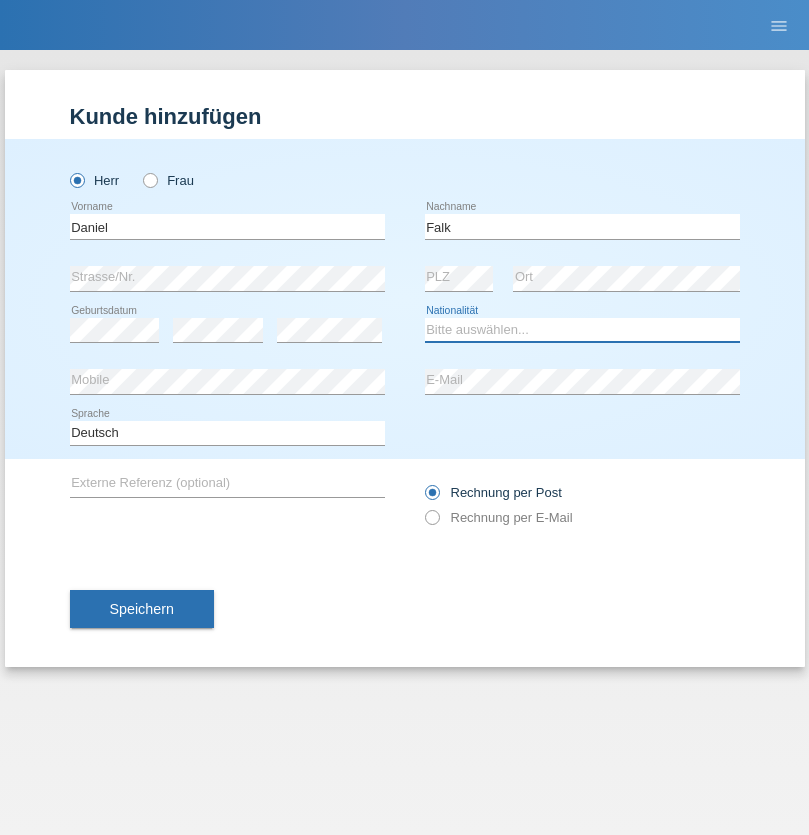 select on "CH" 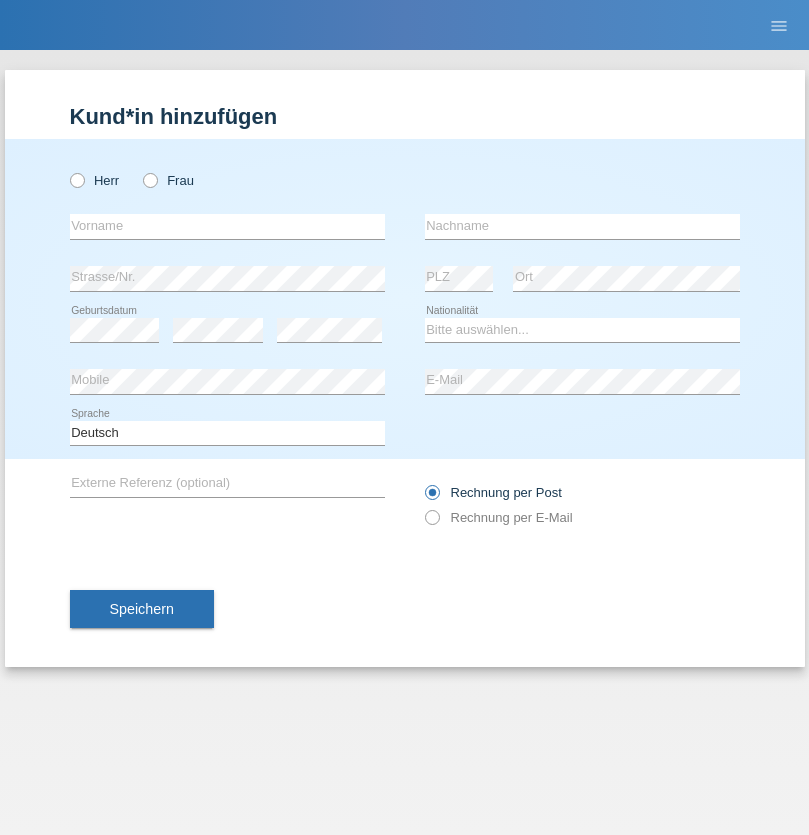 scroll, scrollTop: 0, scrollLeft: 0, axis: both 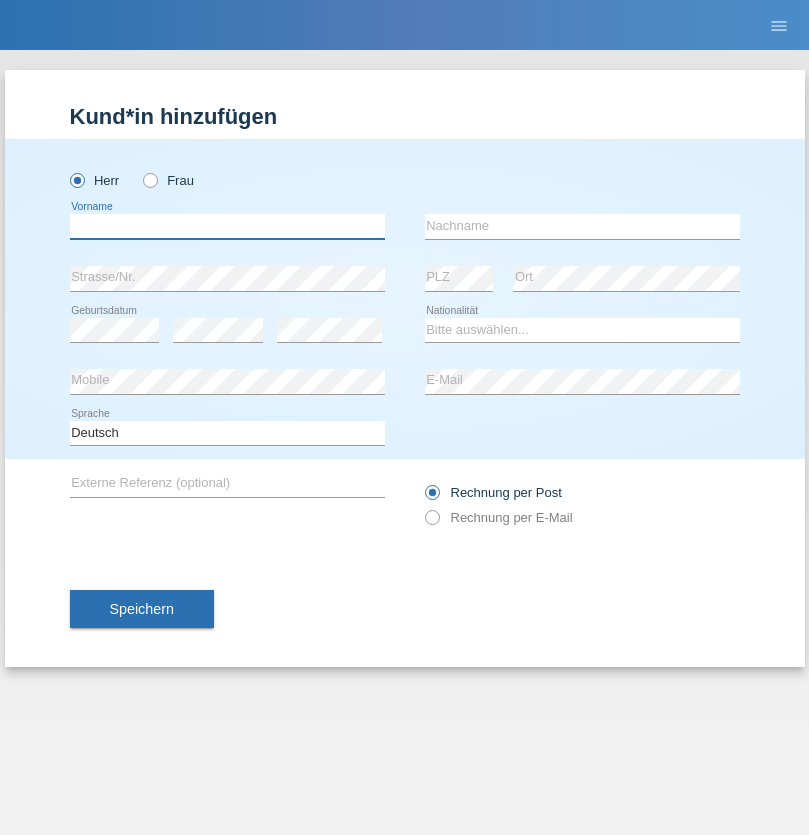 click at bounding box center (227, 226) 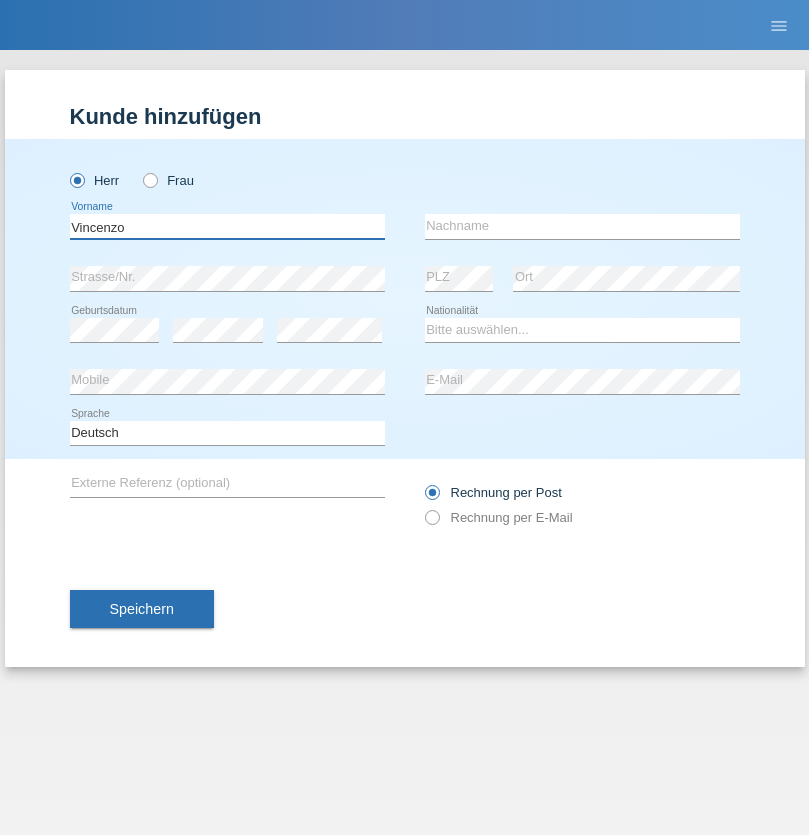 type on "Vincenzo" 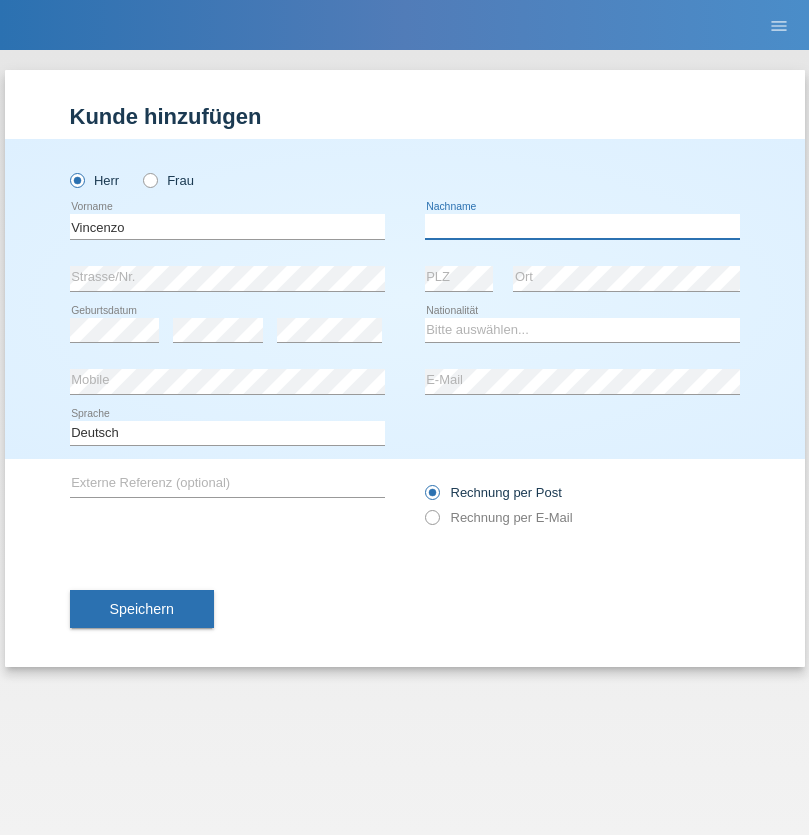 click at bounding box center [582, 226] 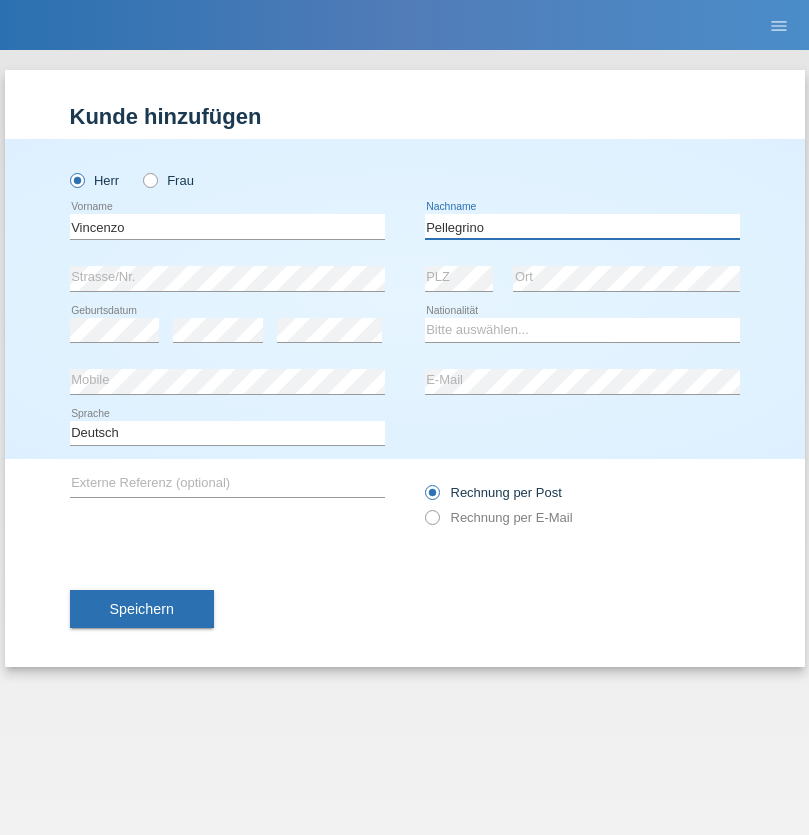 type on "Pellegrino" 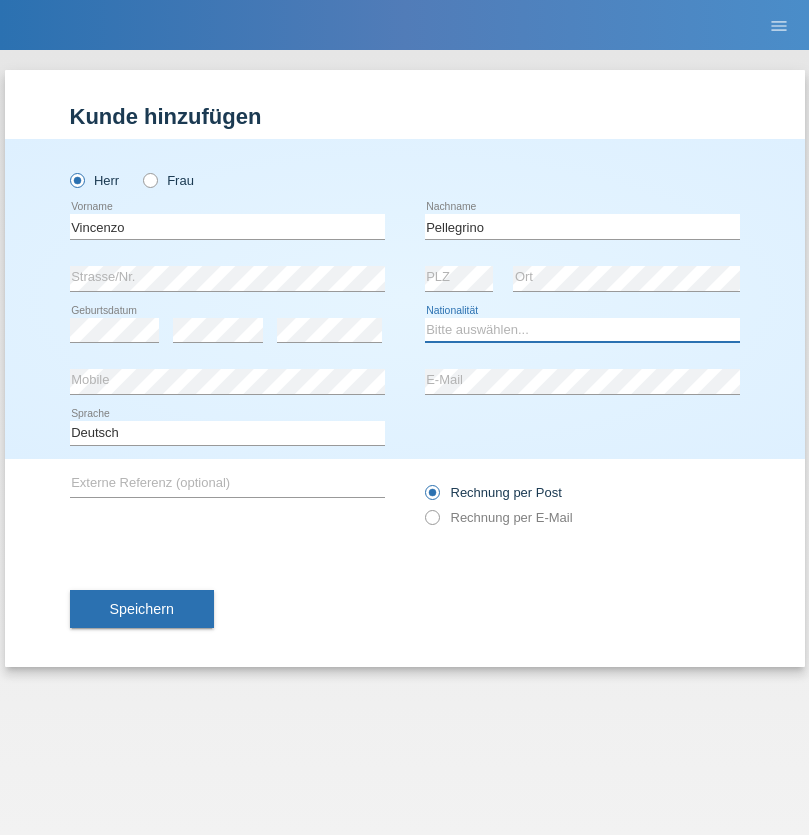 select on "IT" 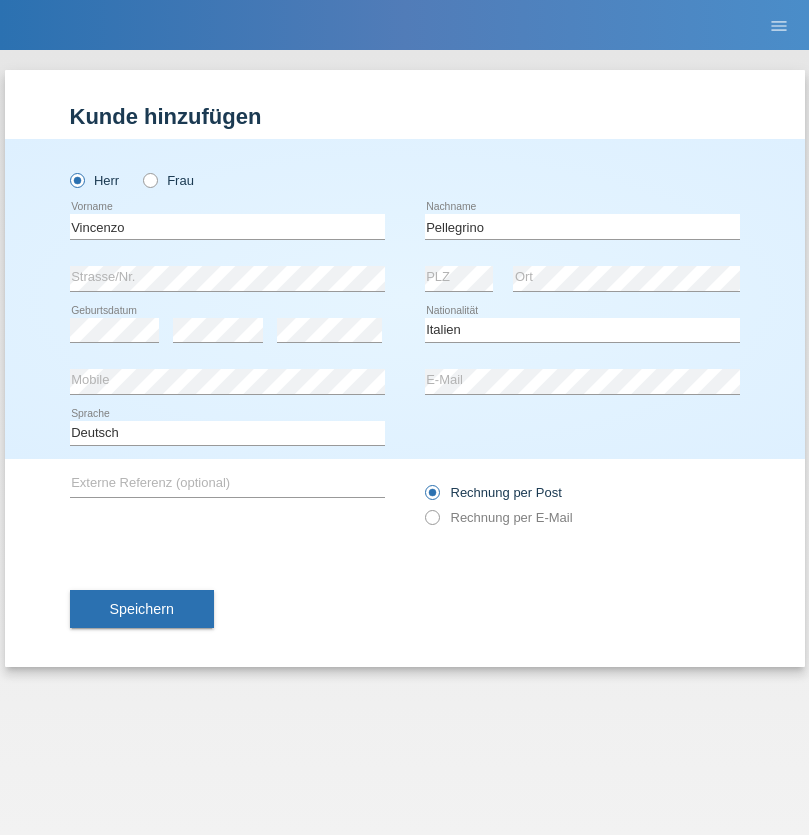 select on "C" 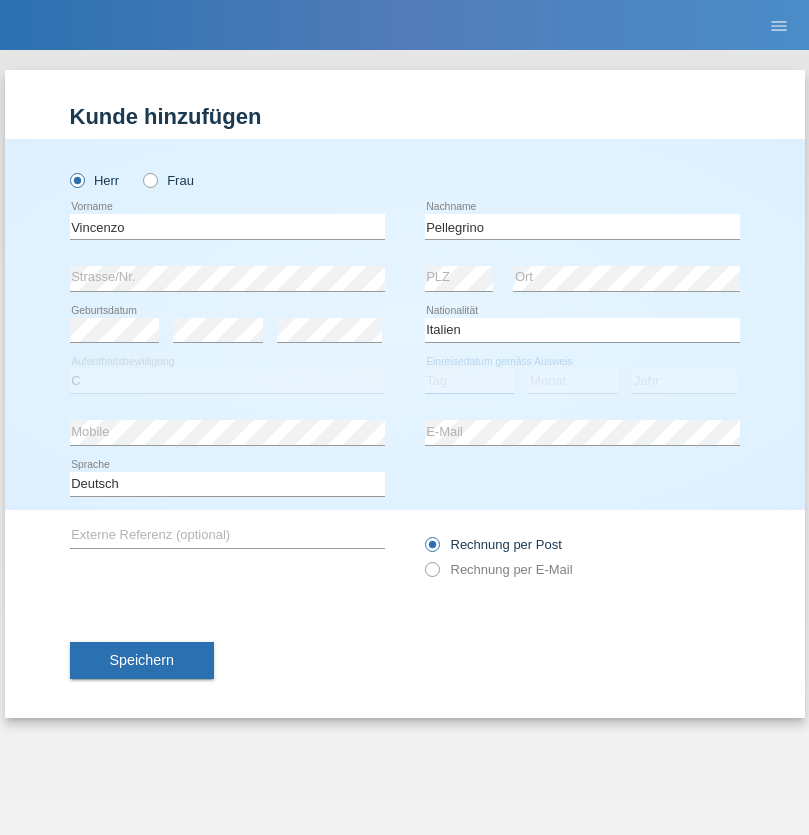 select on "07" 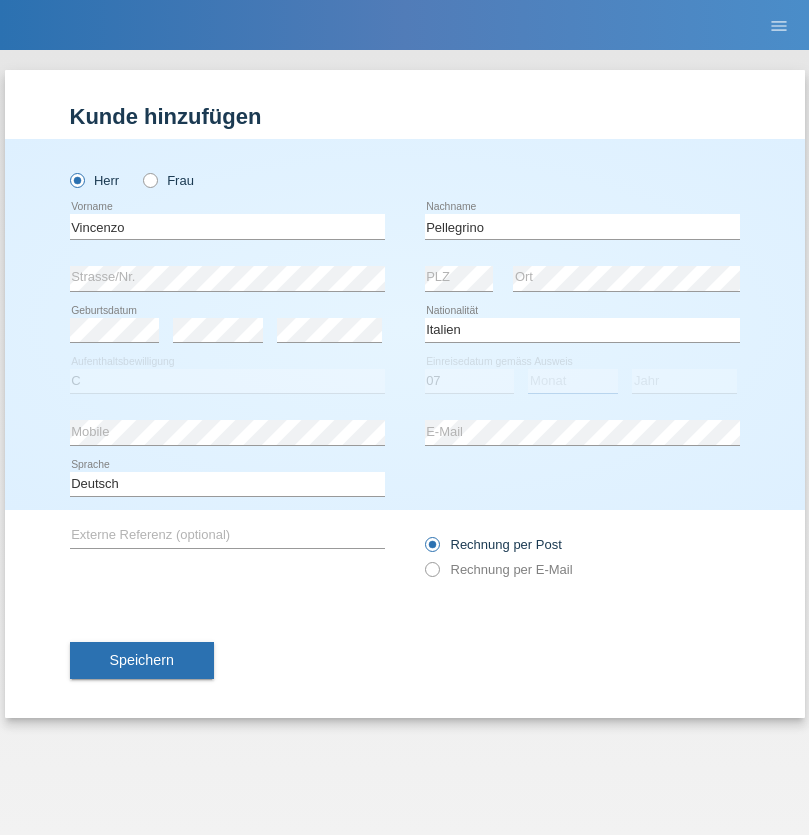 select on "07" 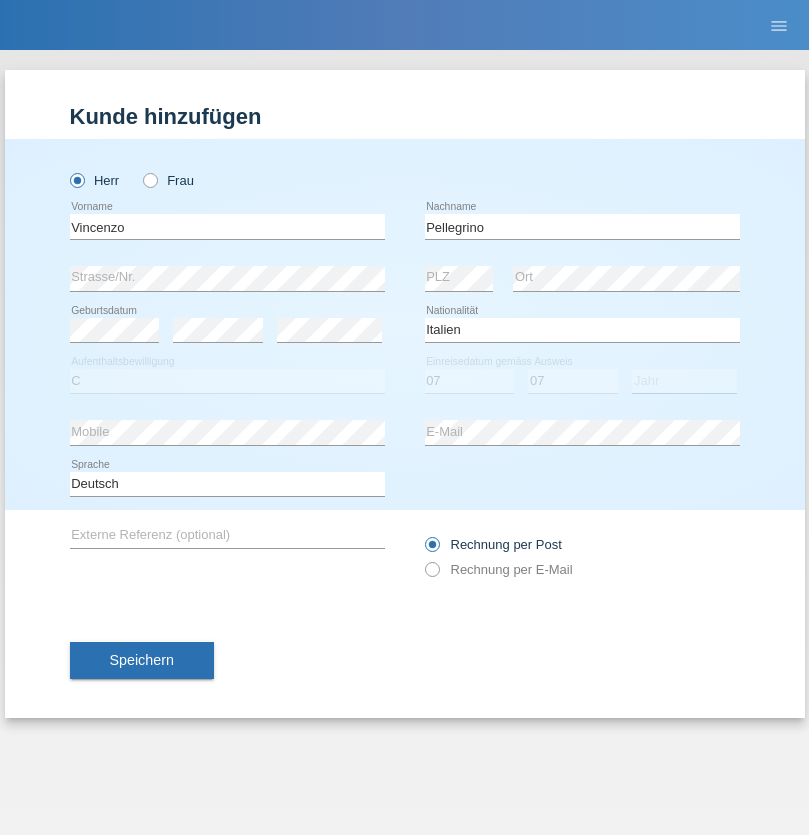 select on "2021" 